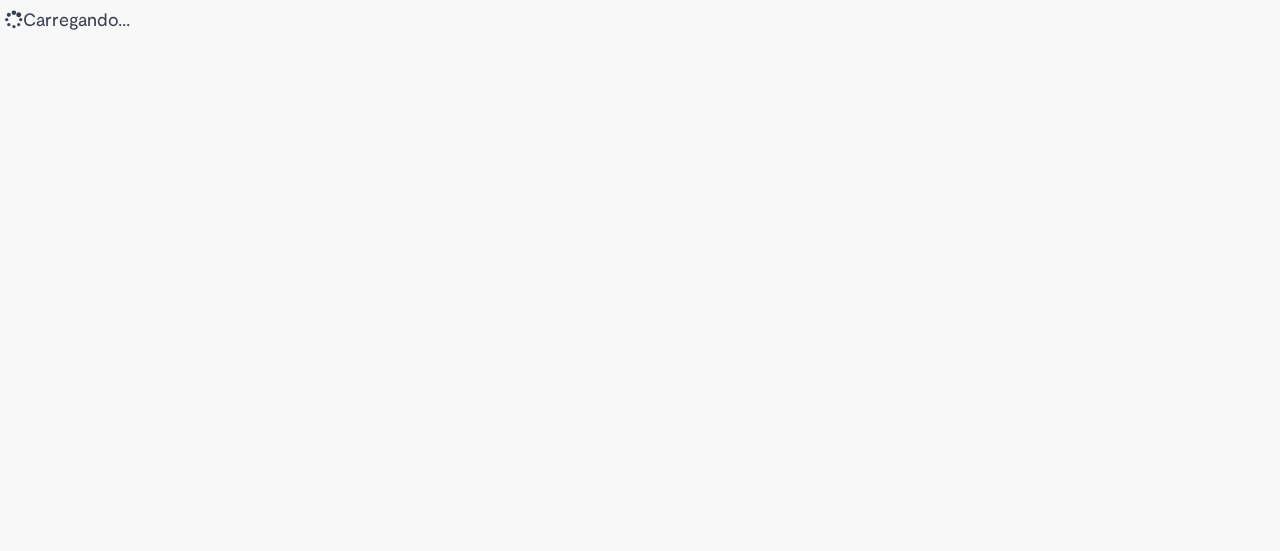 scroll, scrollTop: 0, scrollLeft: 0, axis: both 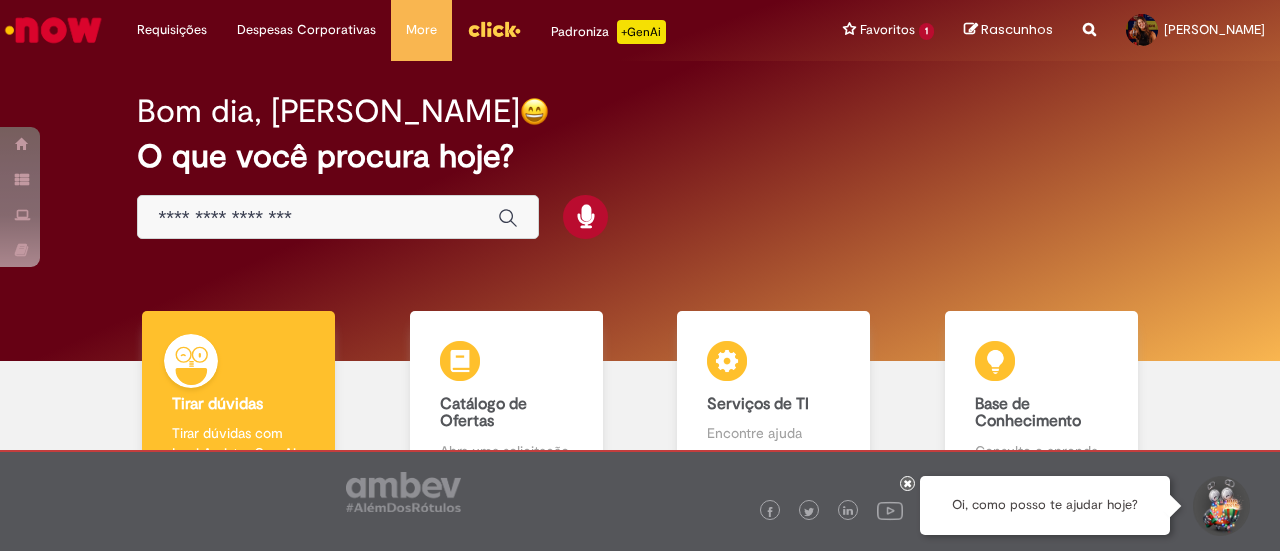click at bounding box center [318, 218] 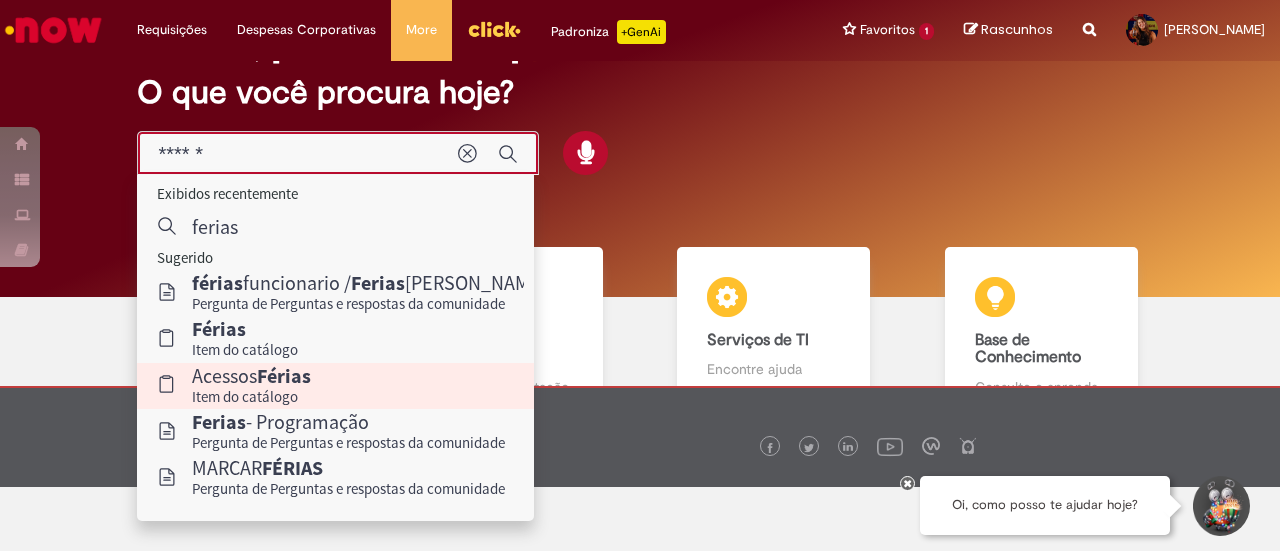 scroll, scrollTop: 25, scrollLeft: 0, axis: vertical 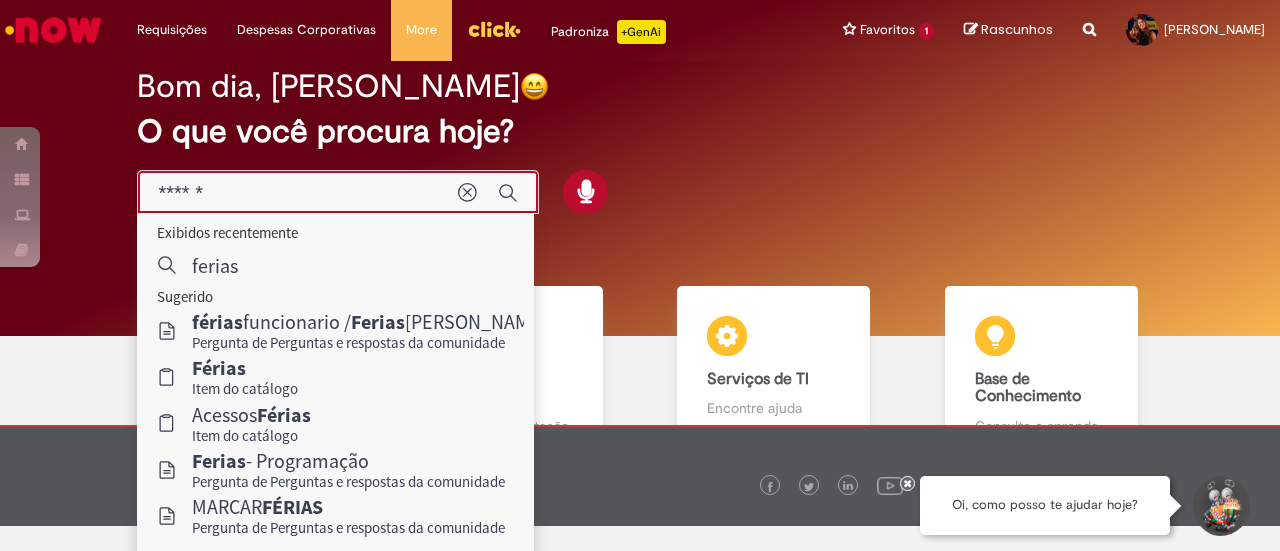 type on "******" 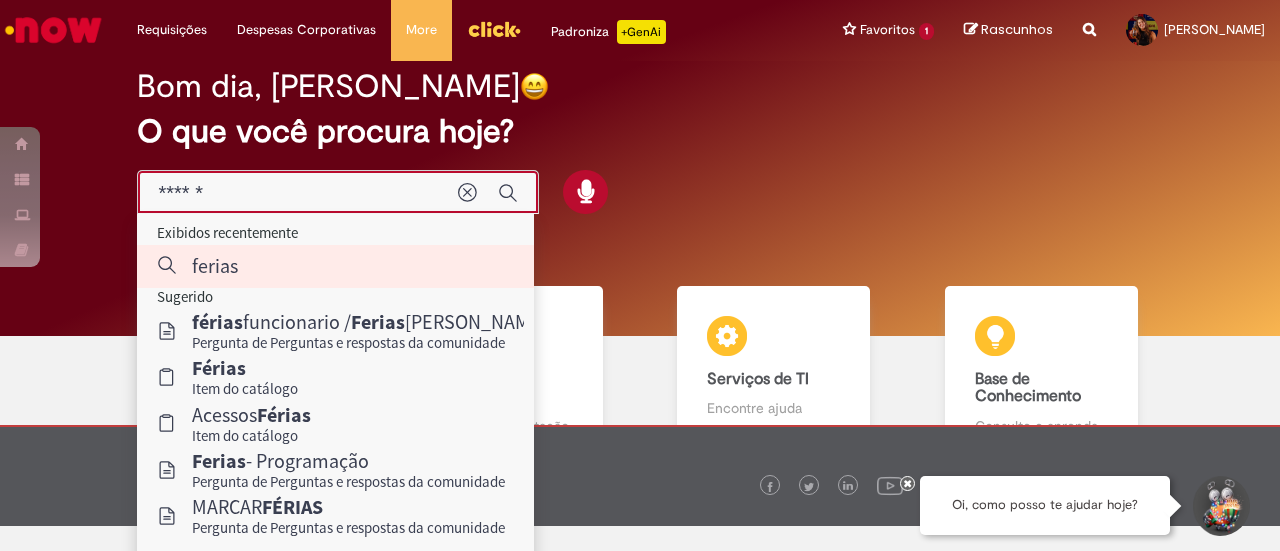 scroll, scrollTop: 125, scrollLeft: 0, axis: vertical 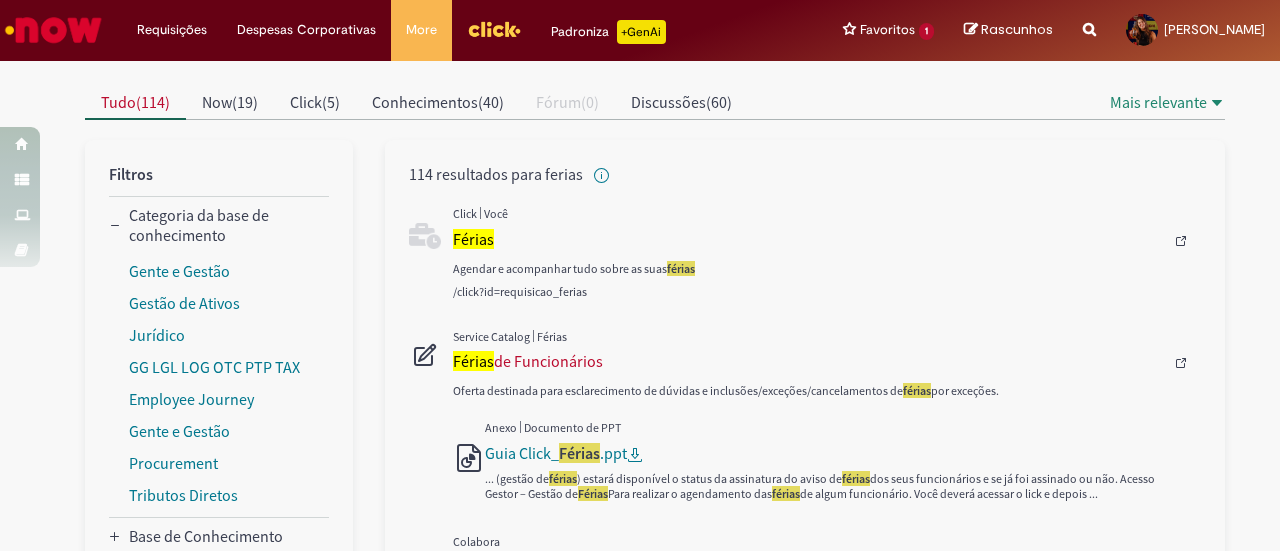 click at bounding box center (494, 29) 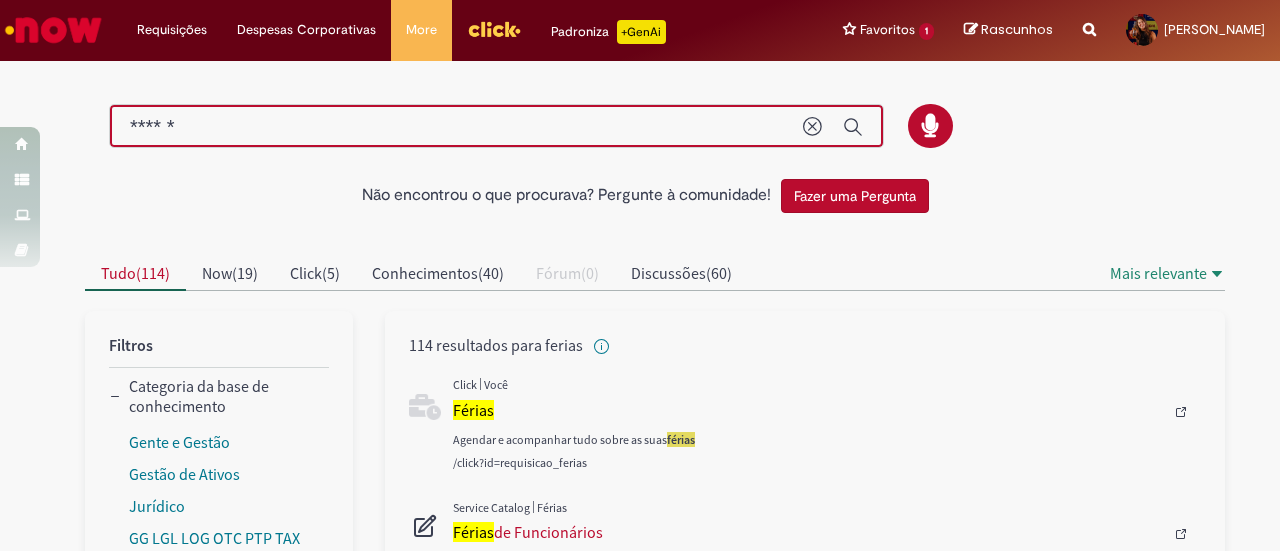 click on "******" at bounding box center [456, 127] 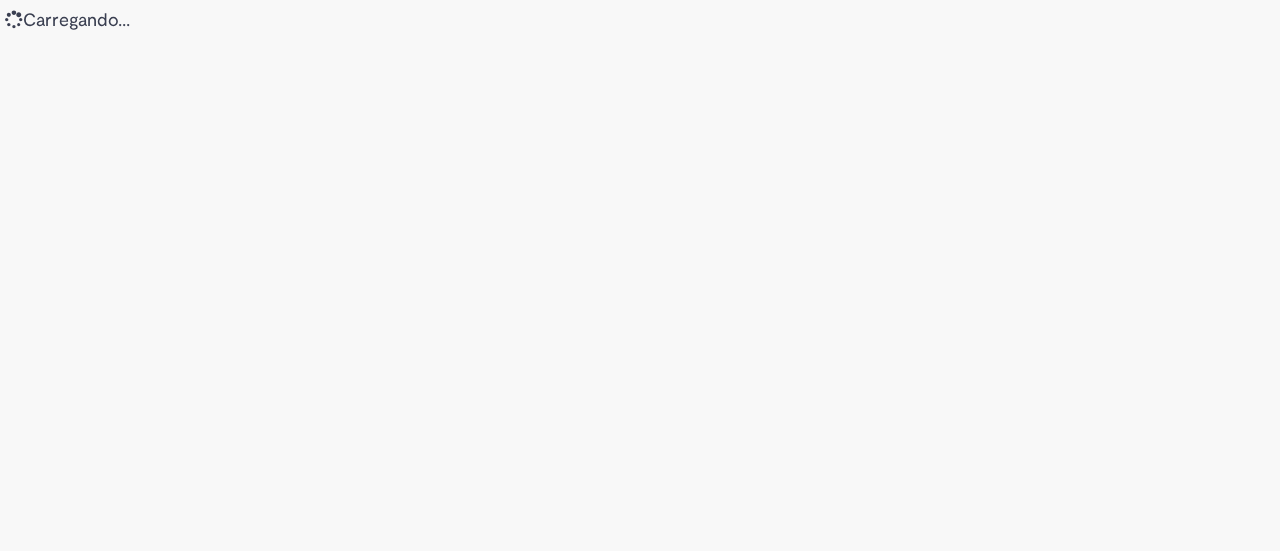 scroll, scrollTop: 0, scrollLeft: 0, axis: both 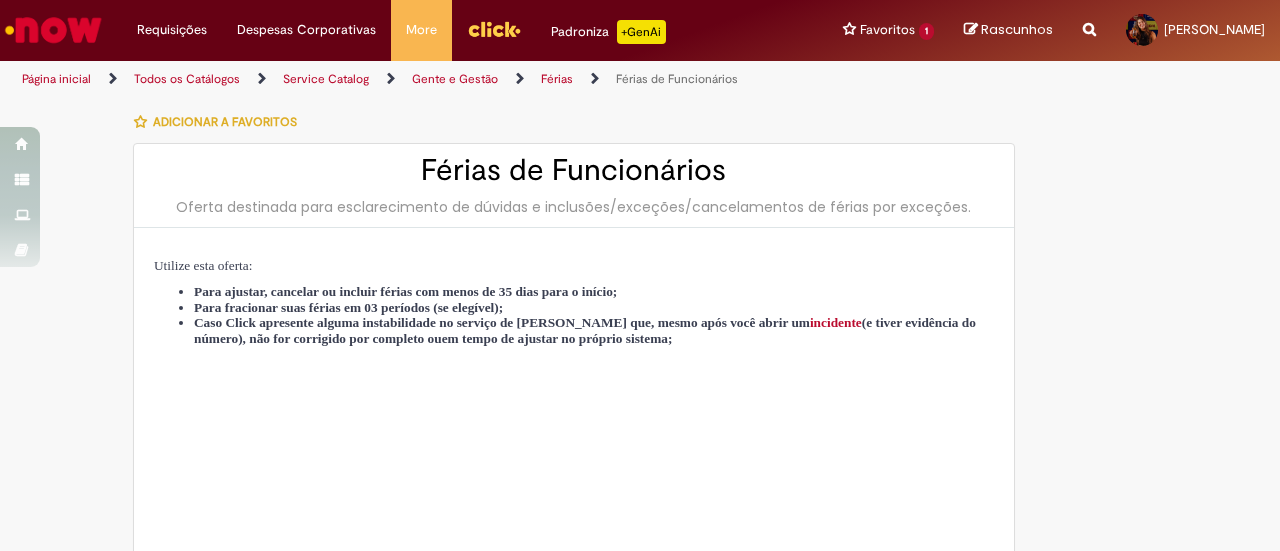 click on "Adicionar a Favoritos
Férias de Funcionários
Oferta destinada para esclarecimento de dúvidas e inclusões/exceções/cancelamentos de férias por exceções.
Utilize esta oferta:
Para ajustar, cancelar ou incluir férias com menos de 35 dias para o início;
Para fracionar suas férias em 03 períodos (se elegível);
Caso Click apresente alguma instabilidade no serviço de Férias que, mesmo após você abrir um  incidente  (e tiver evidência do número), não for corrigido por completo ou  em tempo de ajustar no próprio sistema;
> Para incluir, alterar ou cancelar Férias dentro do prazo de 35 dias de antecedência, é só acessar  Portal Click  > Você > Férias; > Para acessar a Diretriz de Férias, basta  clicar aqui
> Ficou com dúvidas sobre Férias via Termo? É só acessar a   FAQ – Fluxo de alteração de férias por exceção no Click Dúvidas Trabalhistas ." at bounding box center (640, 1289) 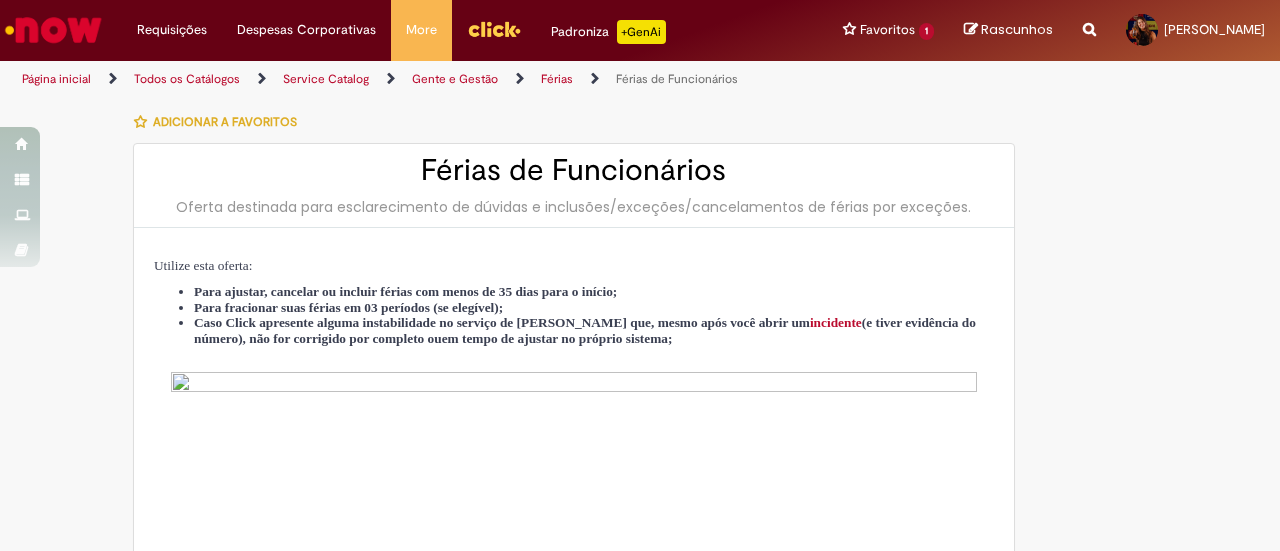 type on "********" 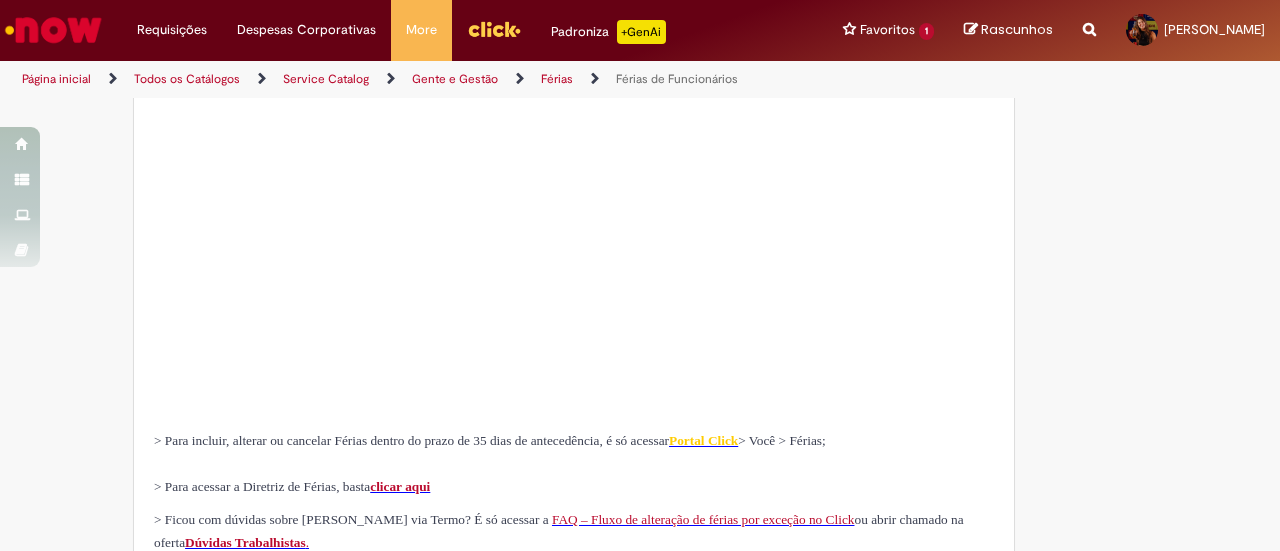 scroll, scrollTop: 0, scrollLeft: 0, axis: both 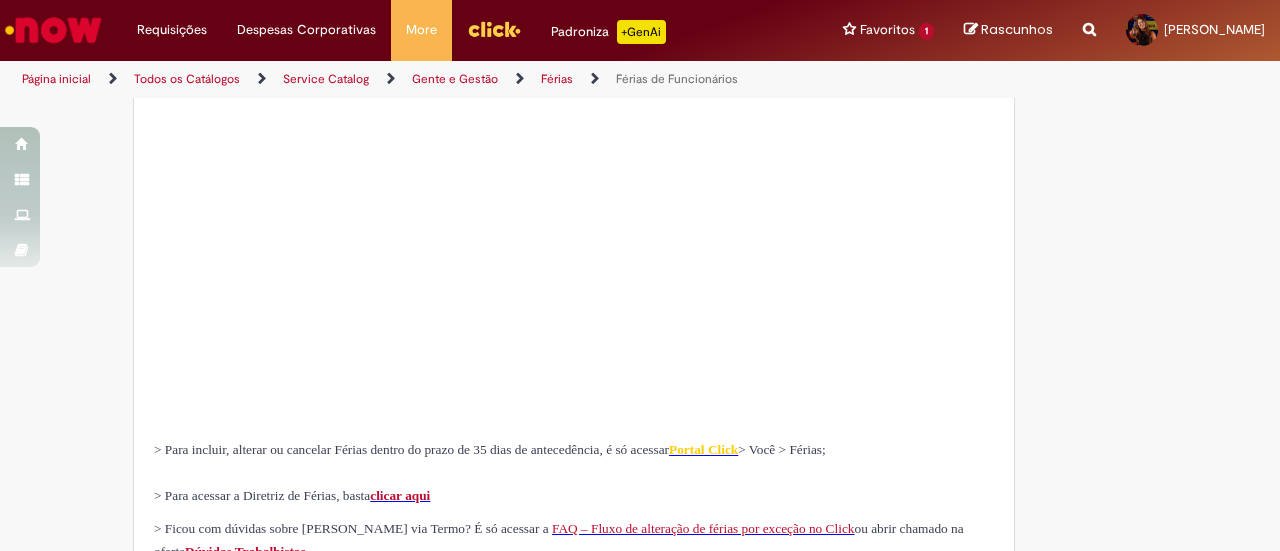click at bounding box center (494, 29) 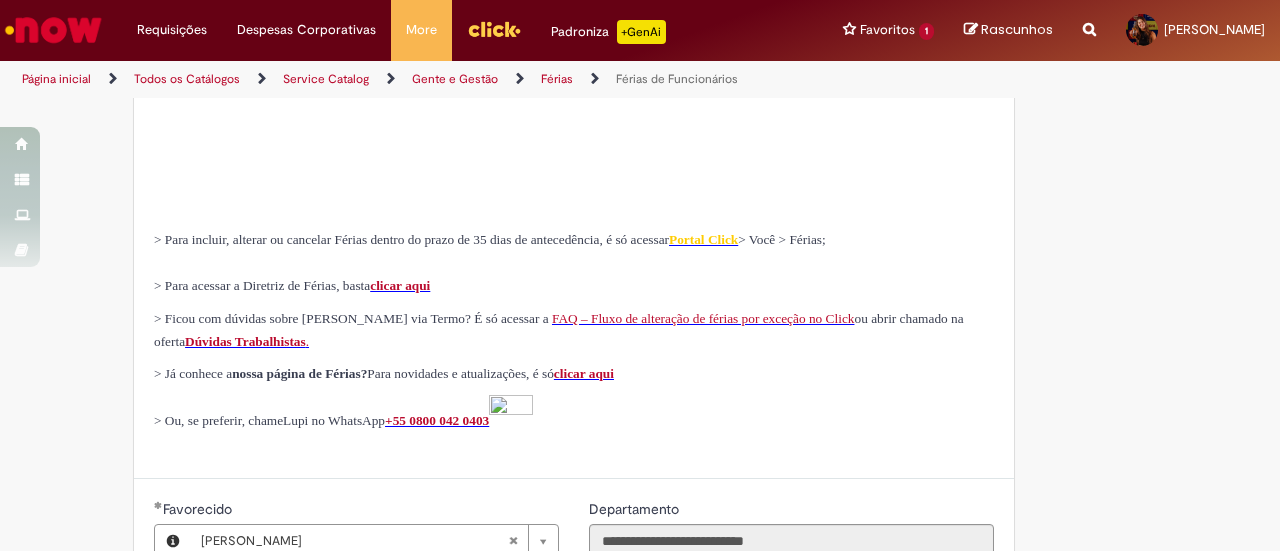 scroll, scrollTop: 663, scrollLeft: 0, axis: vertical 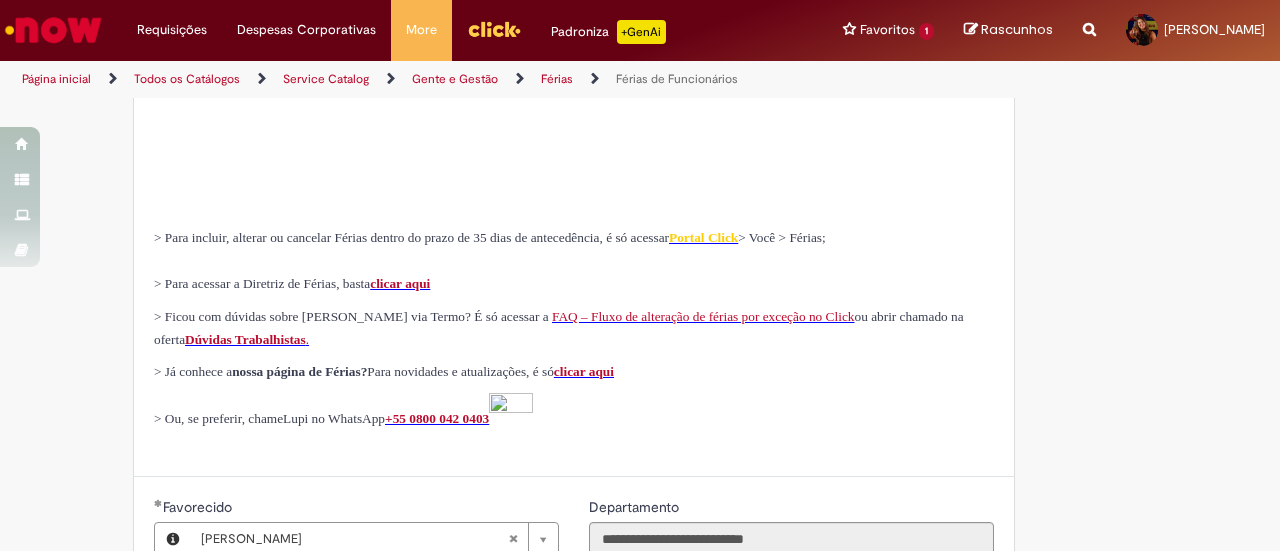 click on "clicar aqui" at bounding box center (400, 283) 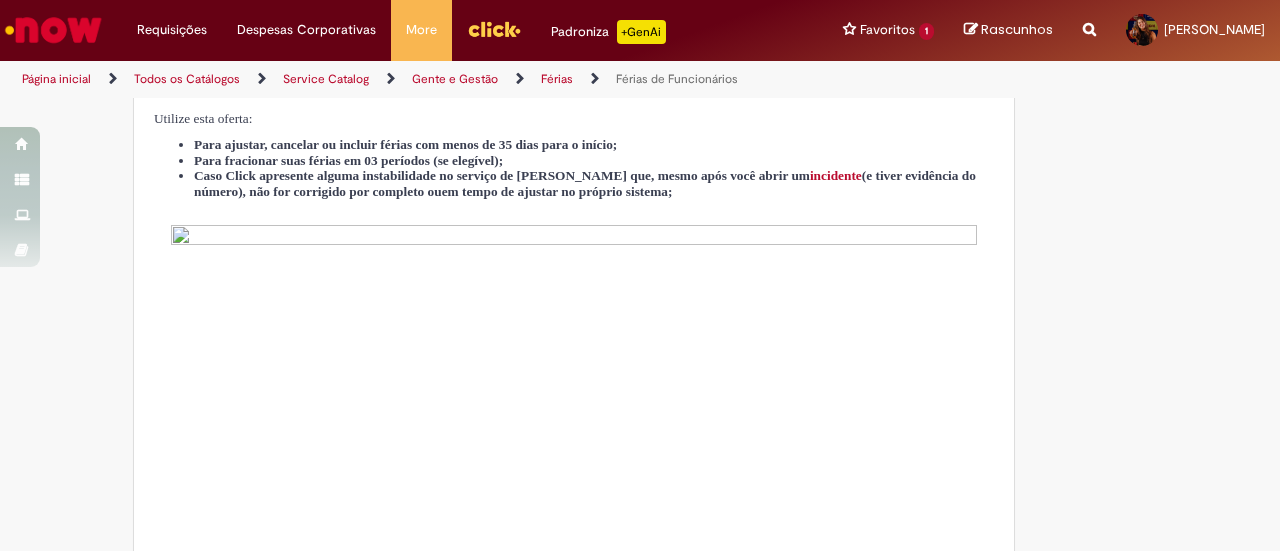 scroll, scrollTop: 91, scrollLeft: 0, axis: vertical 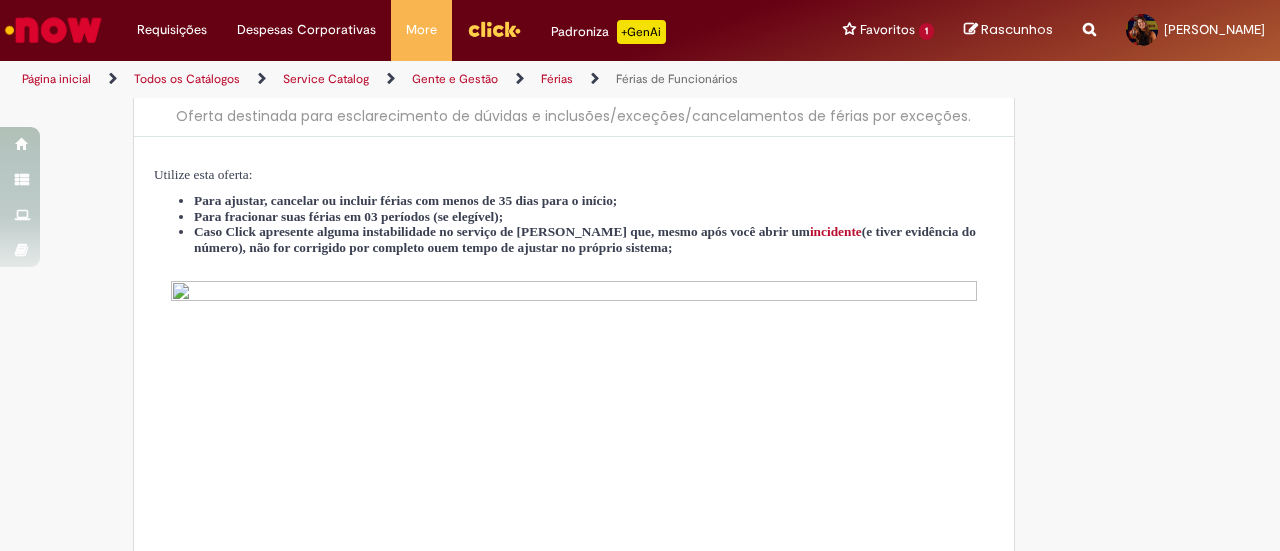 click at bounding box center (53, 30) 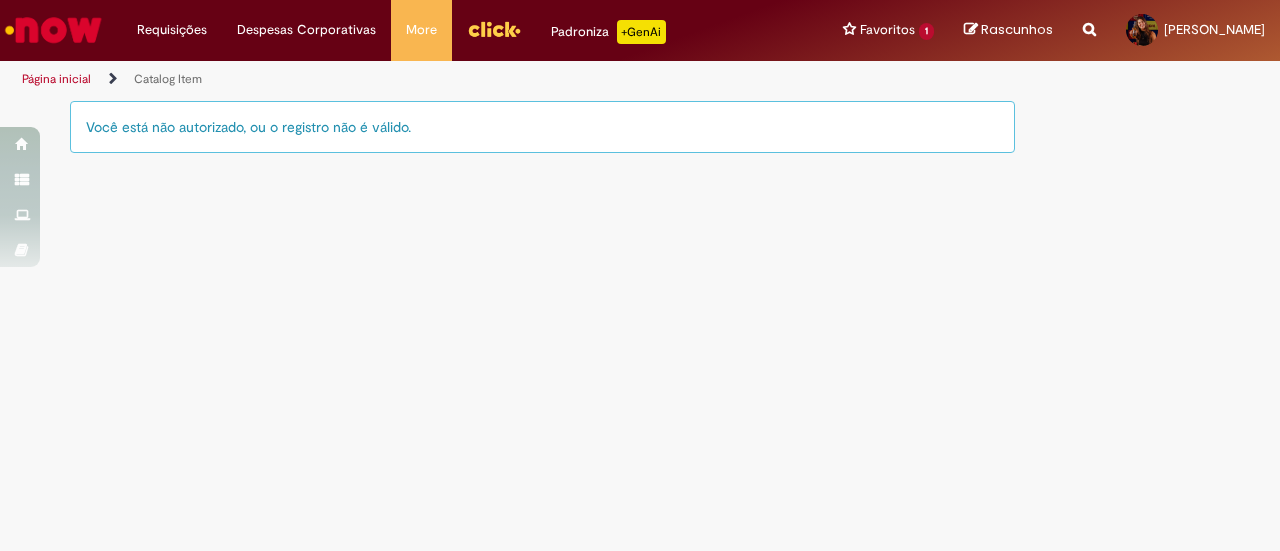 scroll, scrollTop: 0, scrollLeft: 0, axis: both 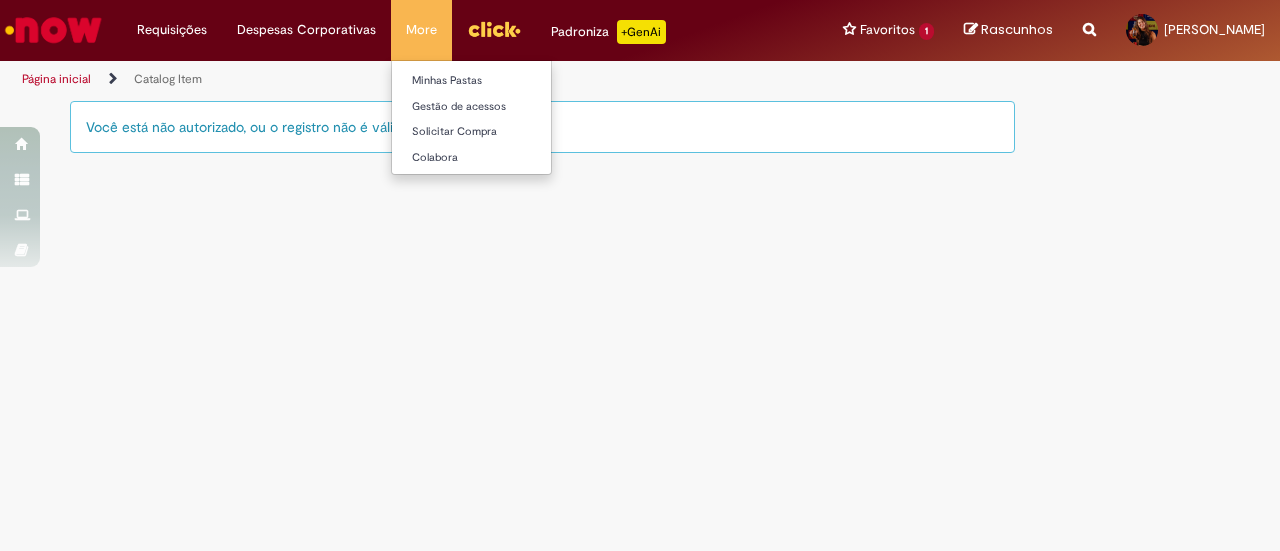 click on "More
Minhas Pastas
Gestão de acessos
Solicitar Compra
Colabora" at bounding box center (421, 30) 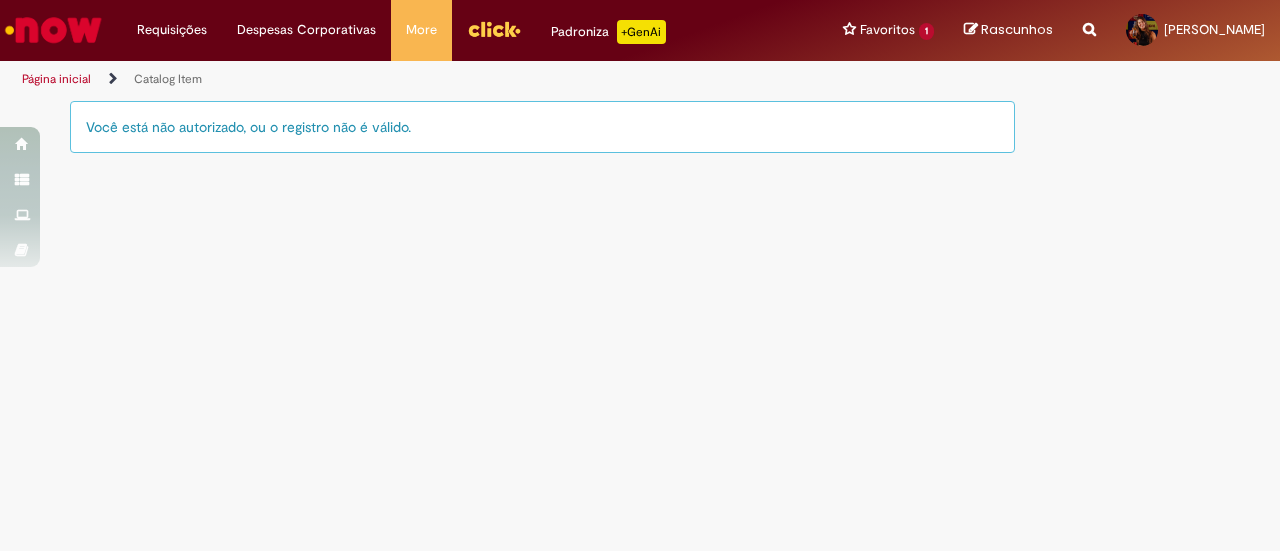 click at bounding box center (494, 29) 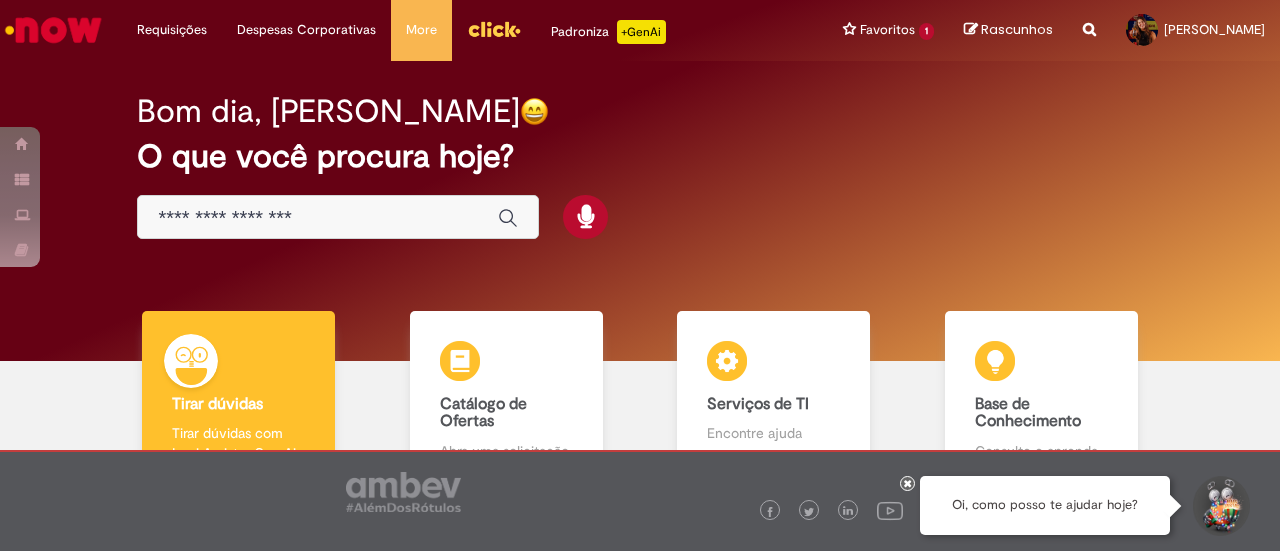 scroll, scrollTop: 0, scrollLeft: 0, axis: both 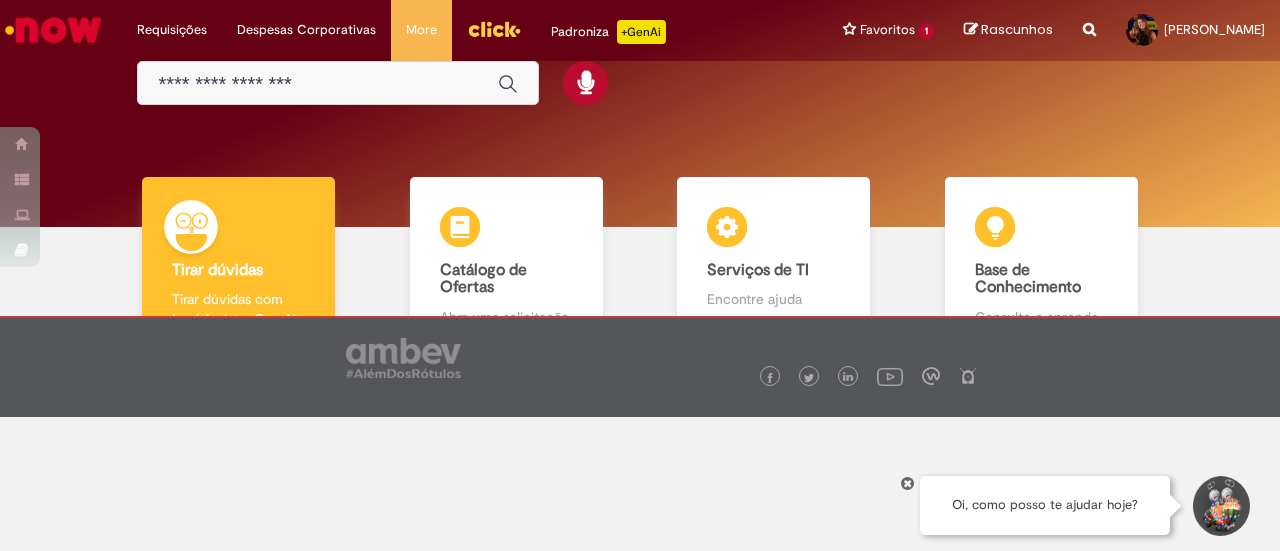 click at bounding box center [318, 84] 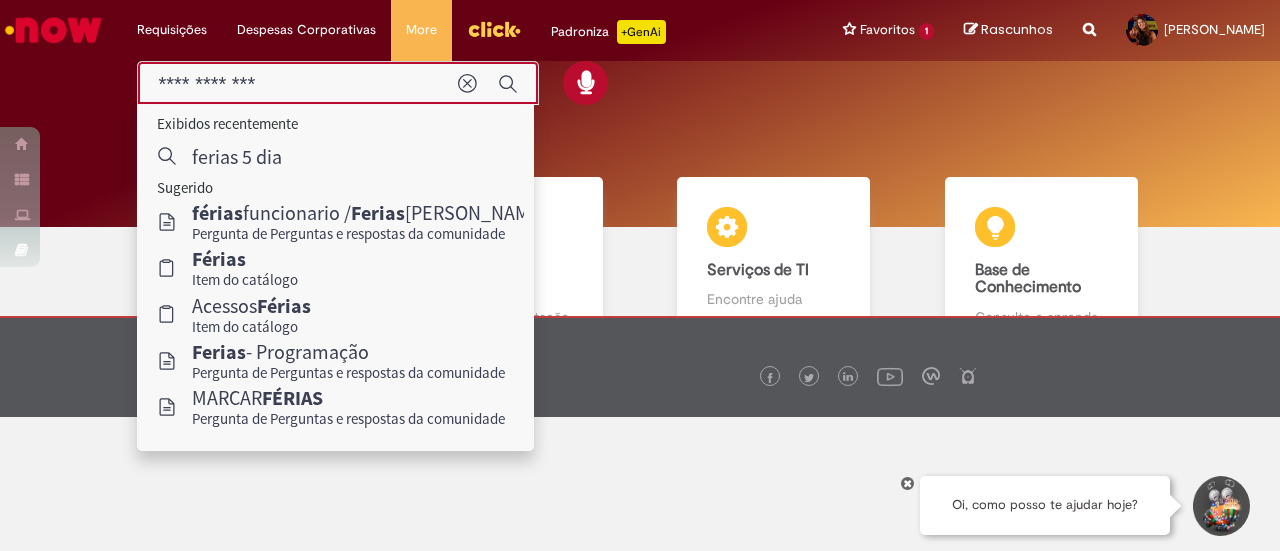 type on "**********" 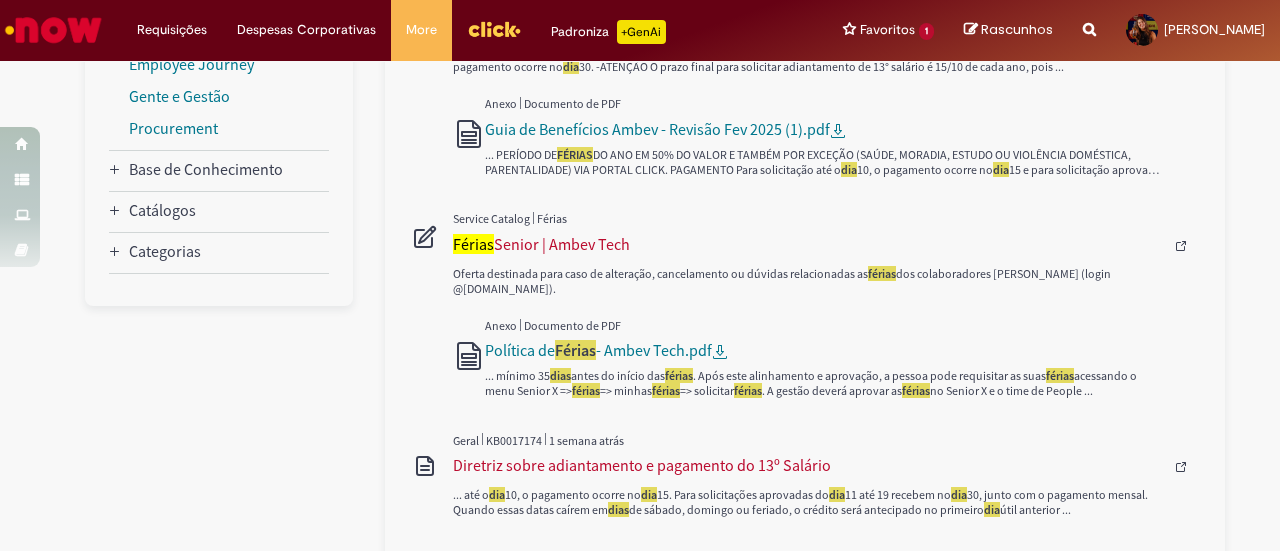 scroll, scrollTop: 525, scrollLeft: 0, axis: vertical 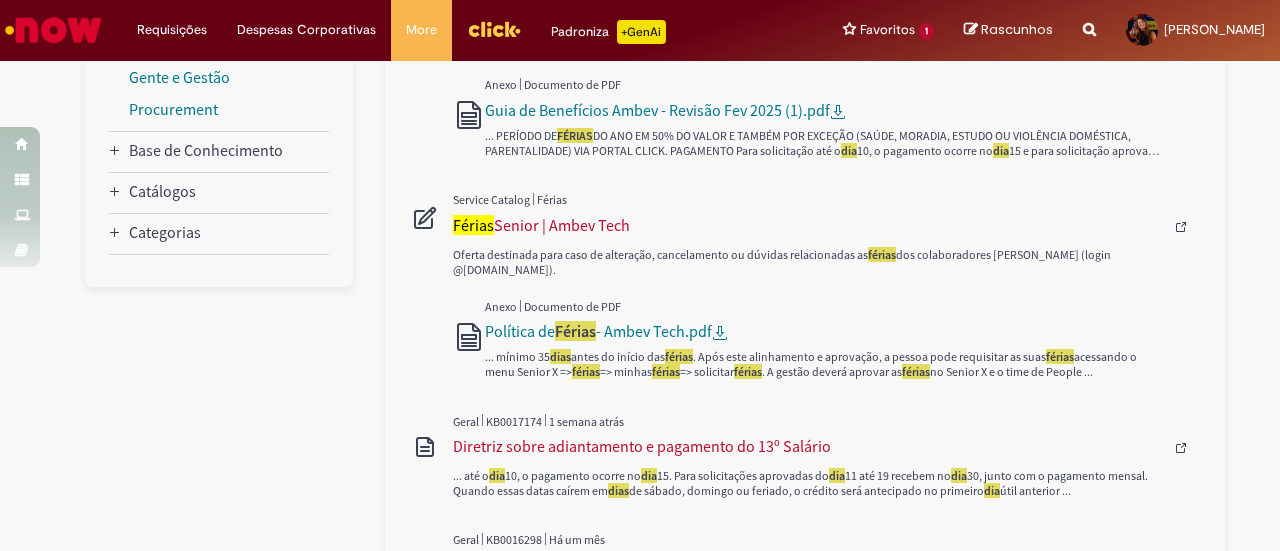 click on "Oferta destinada para caso de alteração, cancelamento ou dúvidas relacionadas as  férias  dos colaboradores CNPJ AmbevTech (login @ambevtech.com.br)." at bounding box center (808, 262) 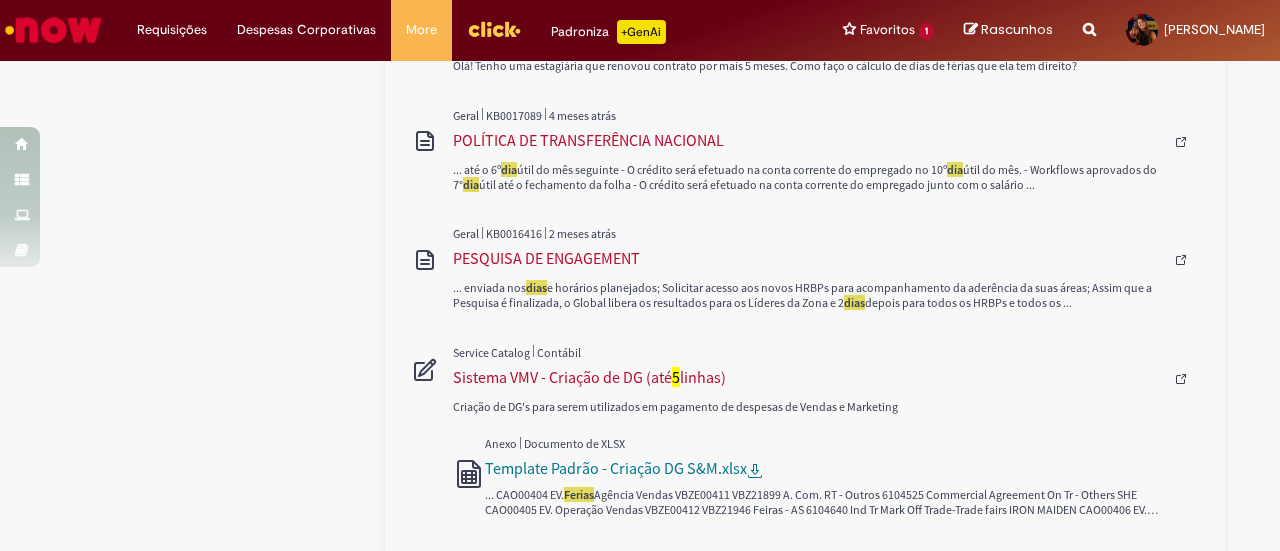 scroll, scrollTop: 1175, scrollLeft: 0, axis: vertical 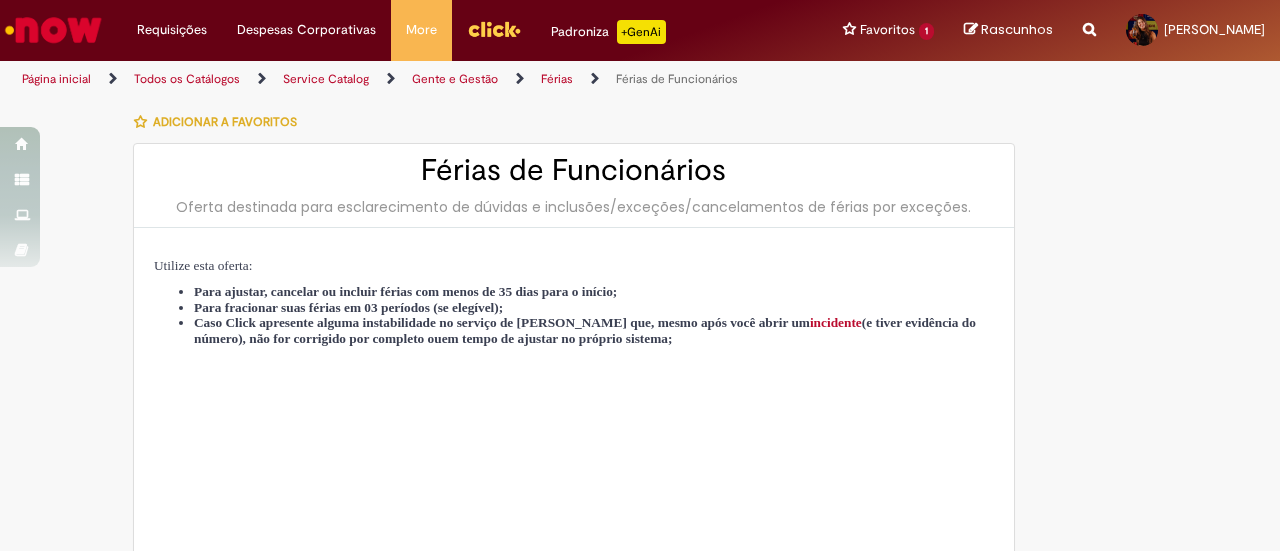 type on "********" 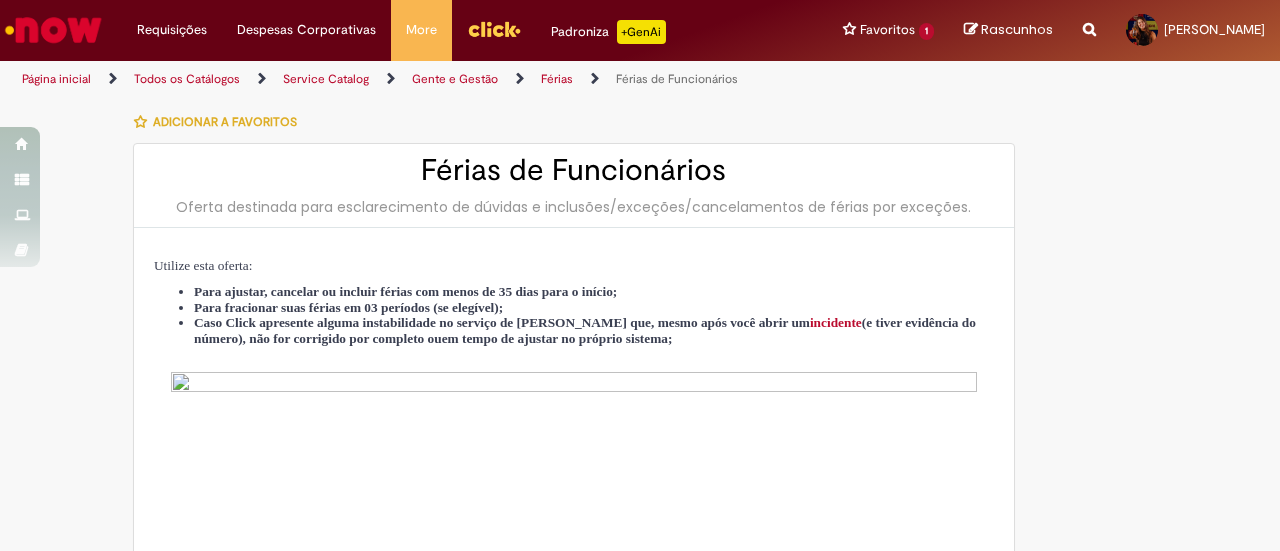 type on "**********" 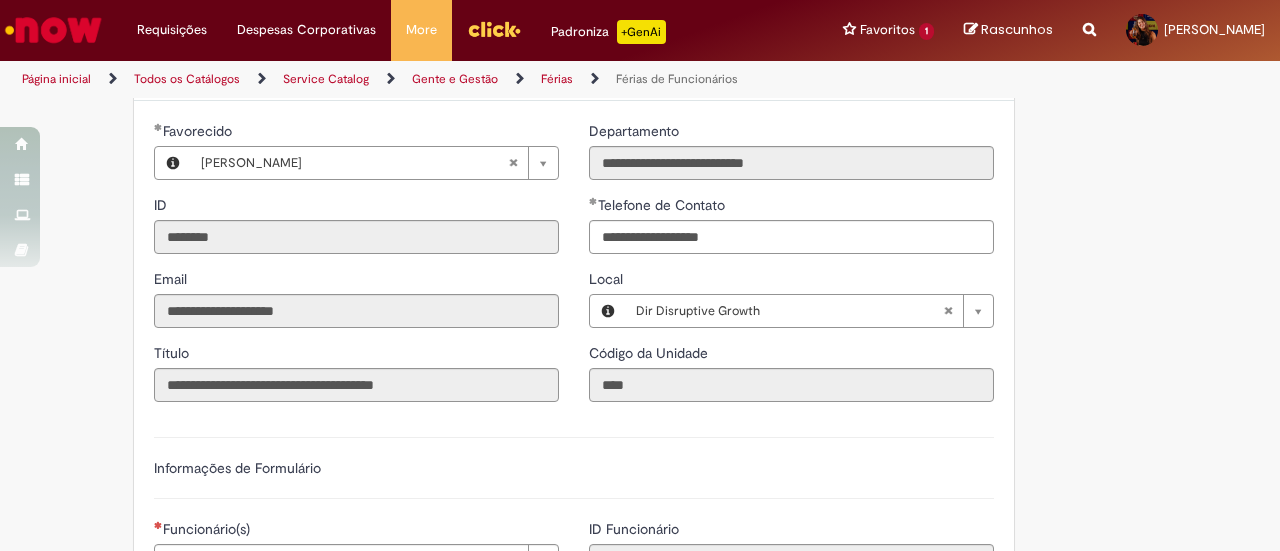 scroll, scrollTop: 1289, scrollLeft: 0, axis: vertical 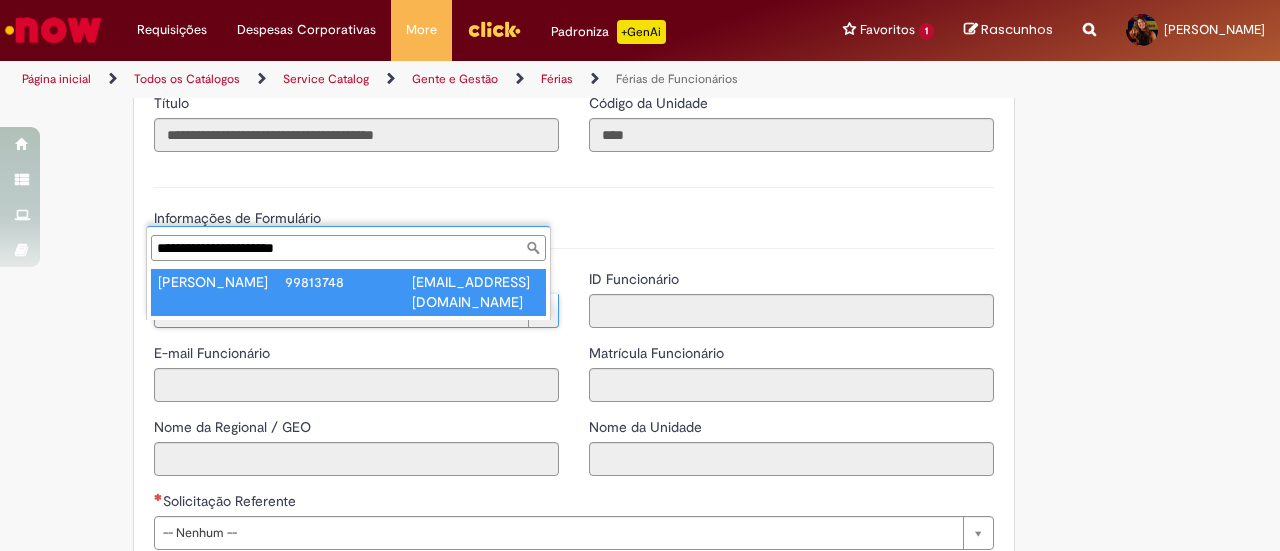 type on "**********" 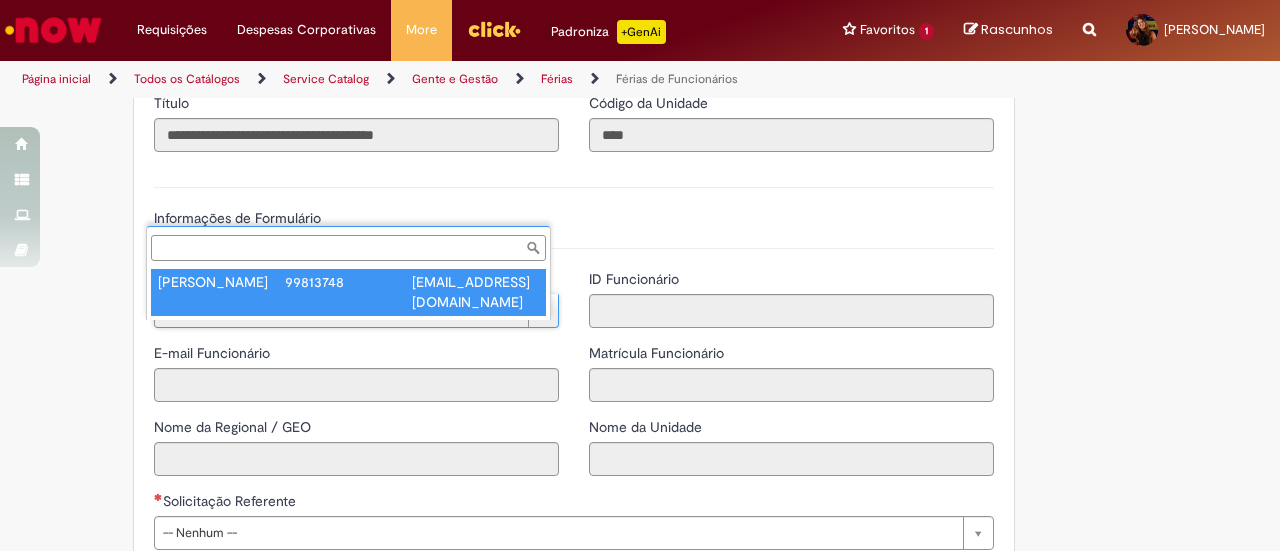 type on "**********" 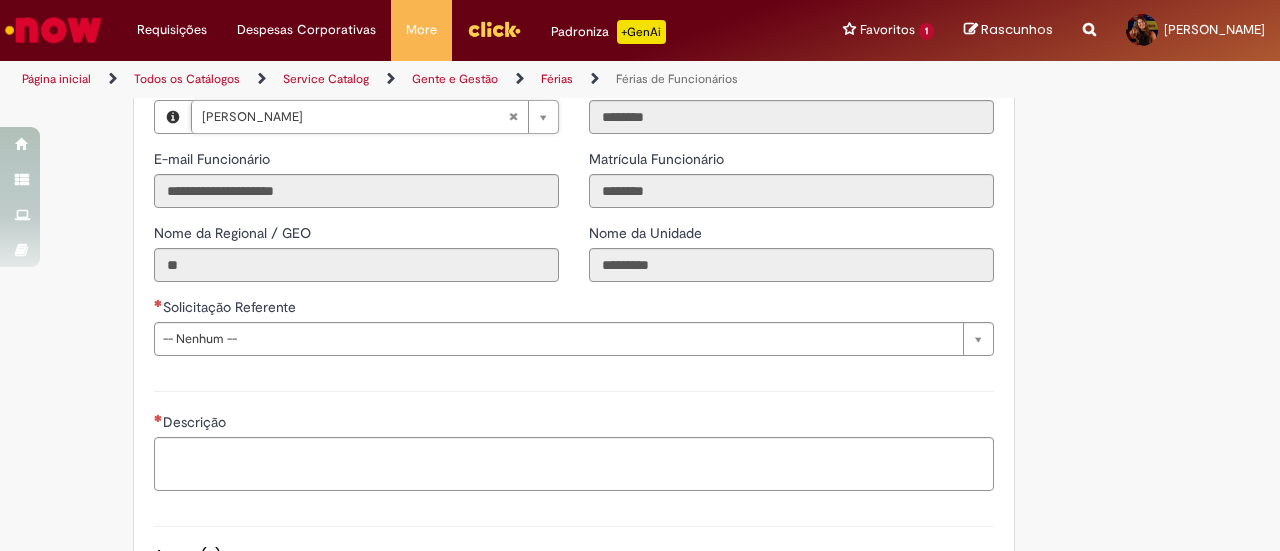 scroll, scrollTop: 1571, scrollLeft: 0, axis: vertical 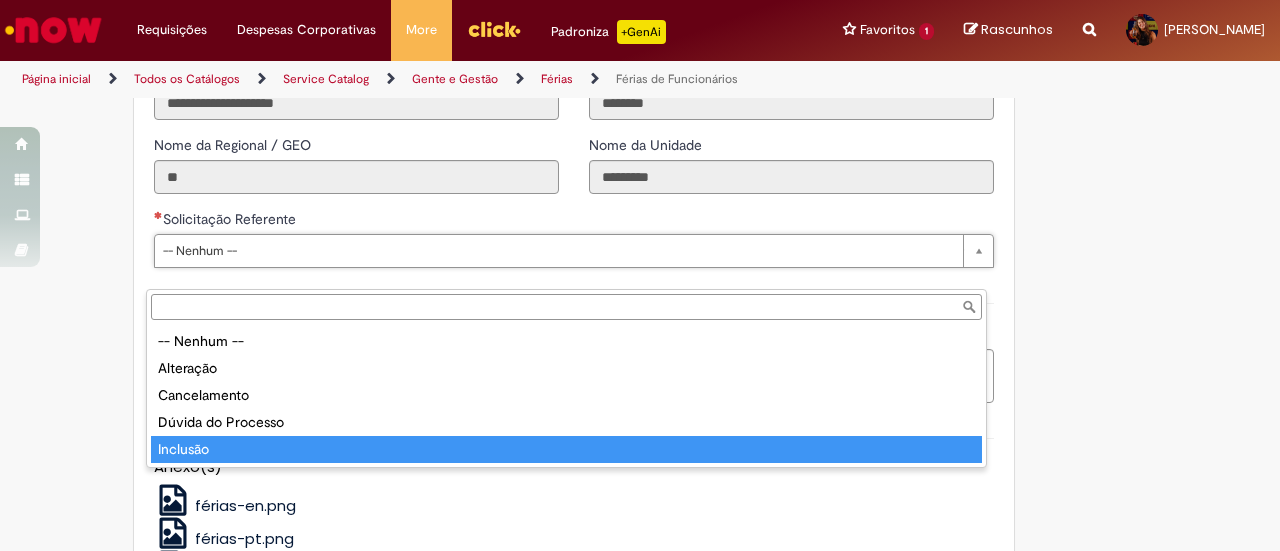 type on "********" 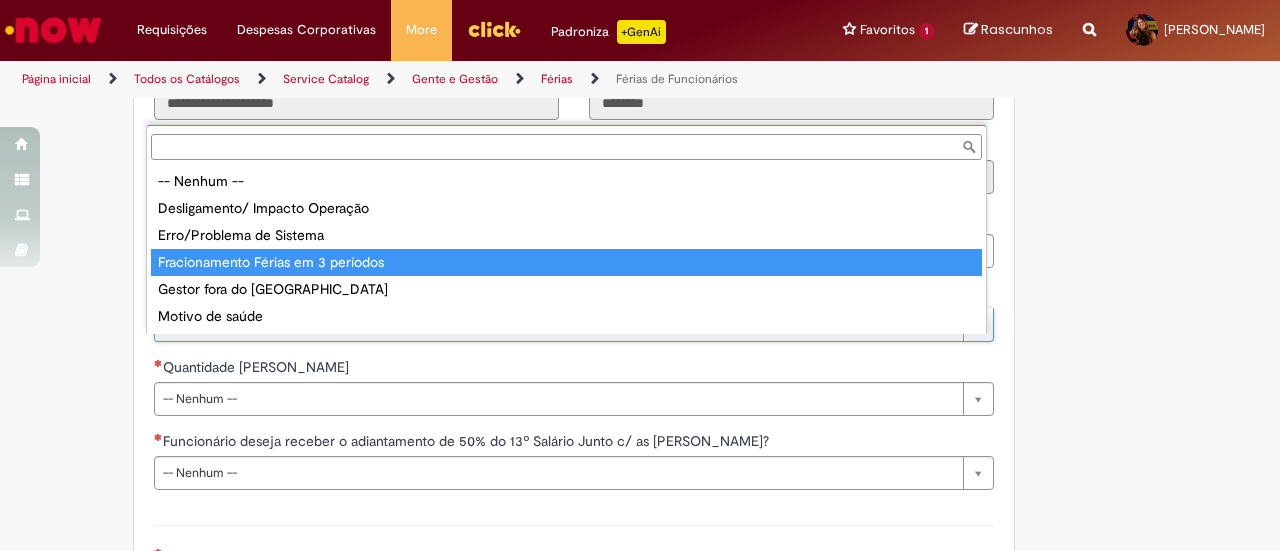type on "**********" 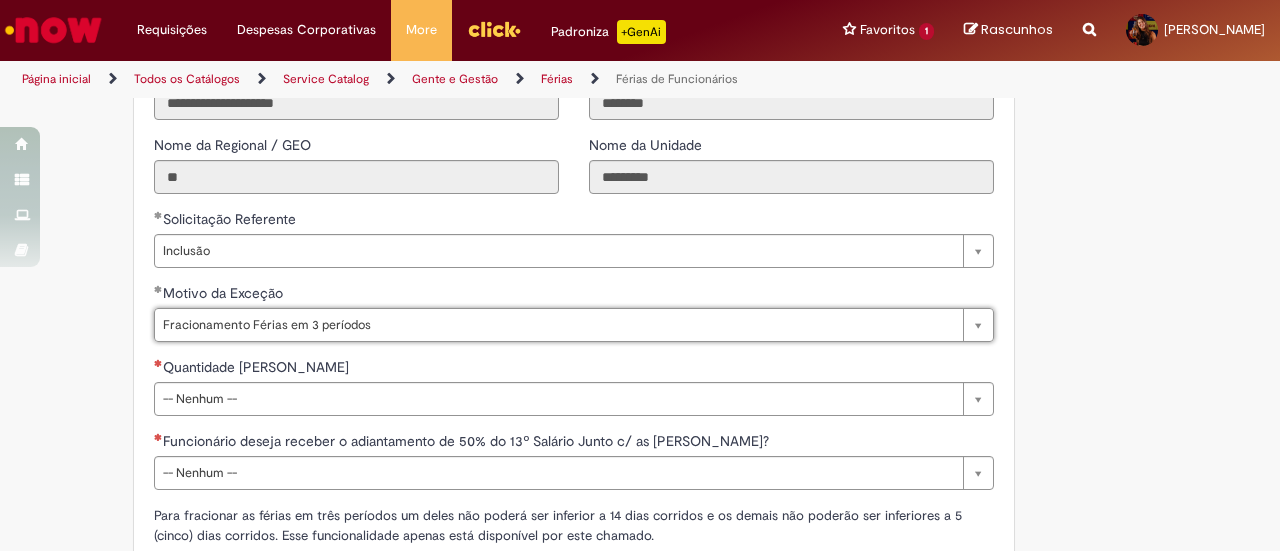 scroll, scrollTop: 1648, scrollLeft: 0, axis: vertical 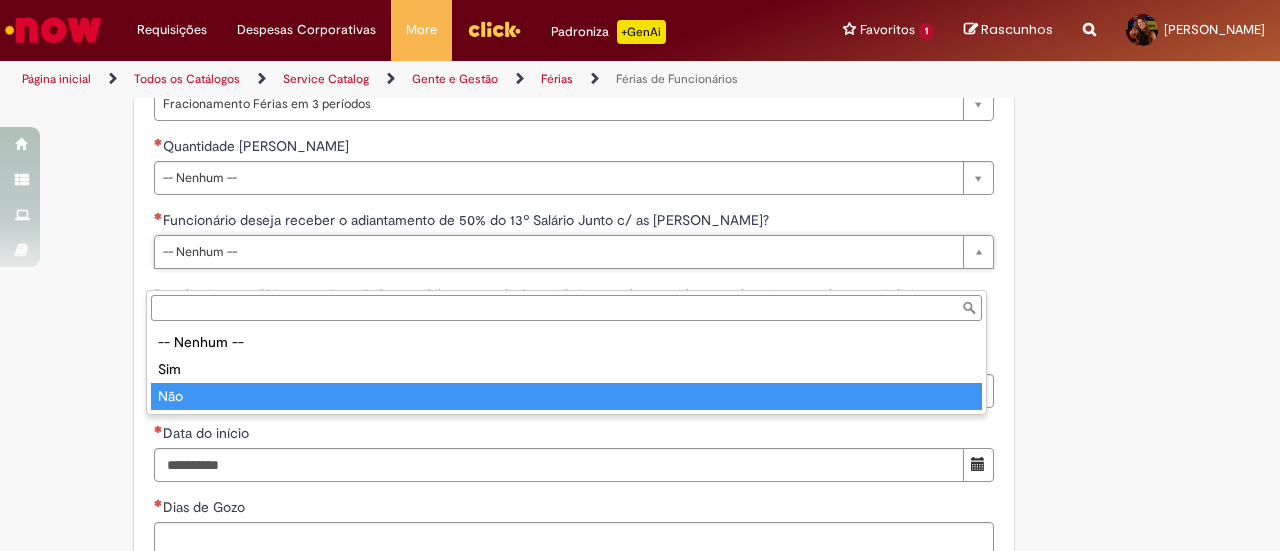 type on "***" 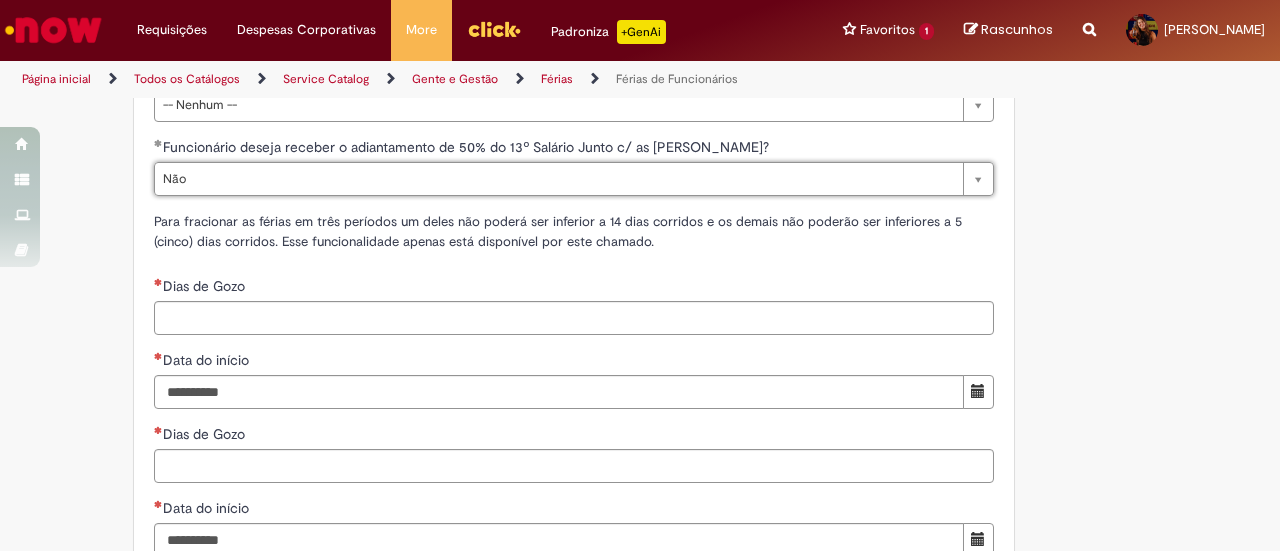 scroll, scrollTop: 1864, scrollLeft: 0, axis: vertical 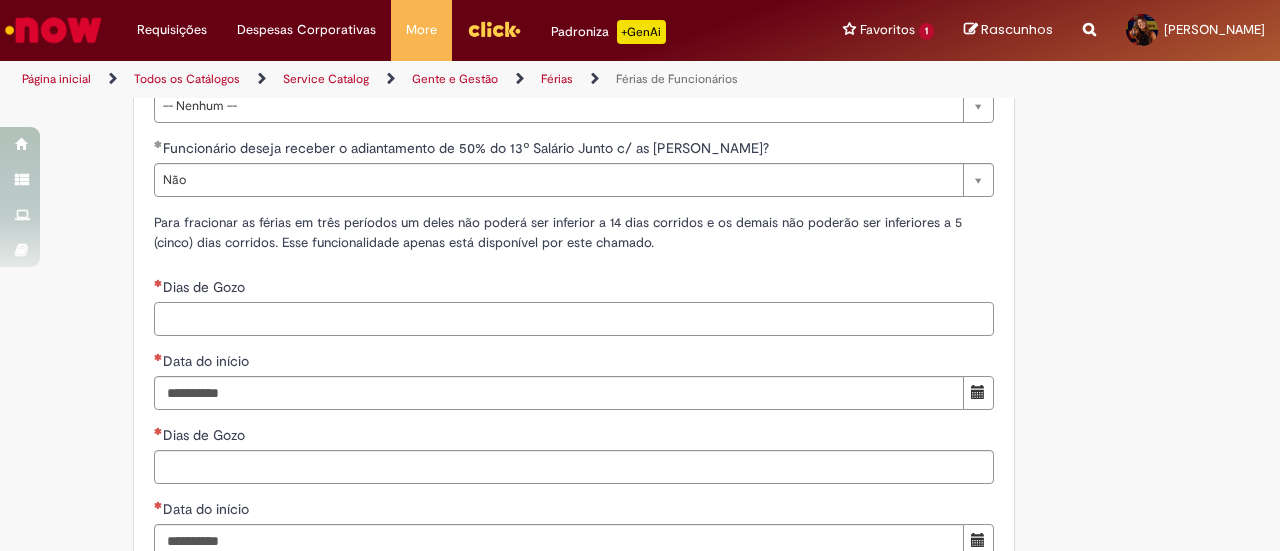 click on "Dias de Gozo" at bounding box center (574, 319) 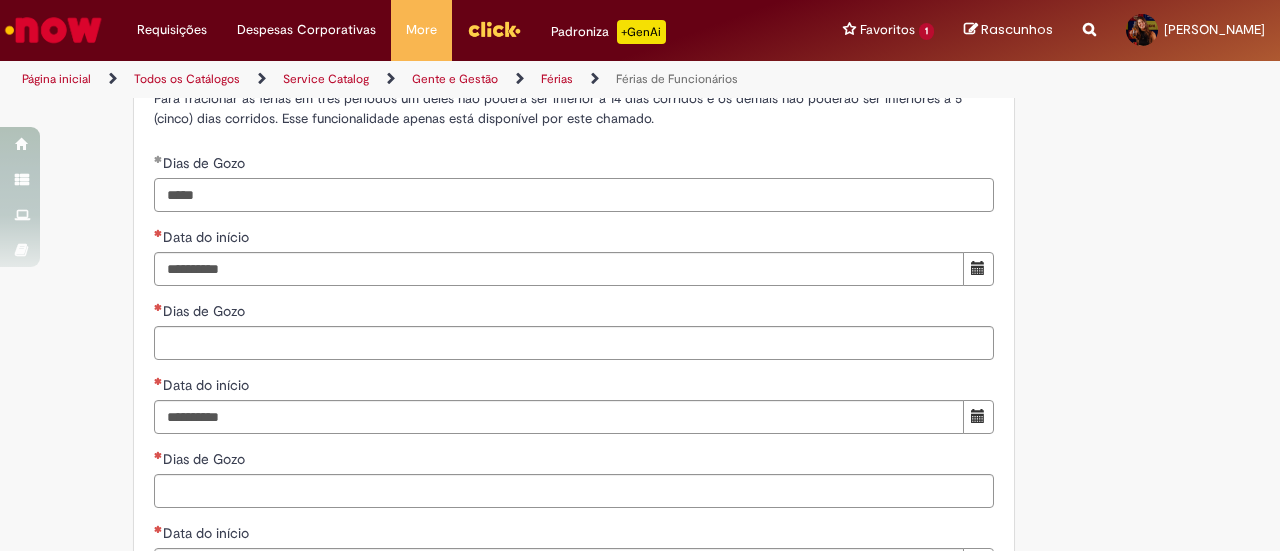 scroll, scrollTop: 1986, scrollLeft: 0, axis: vertical 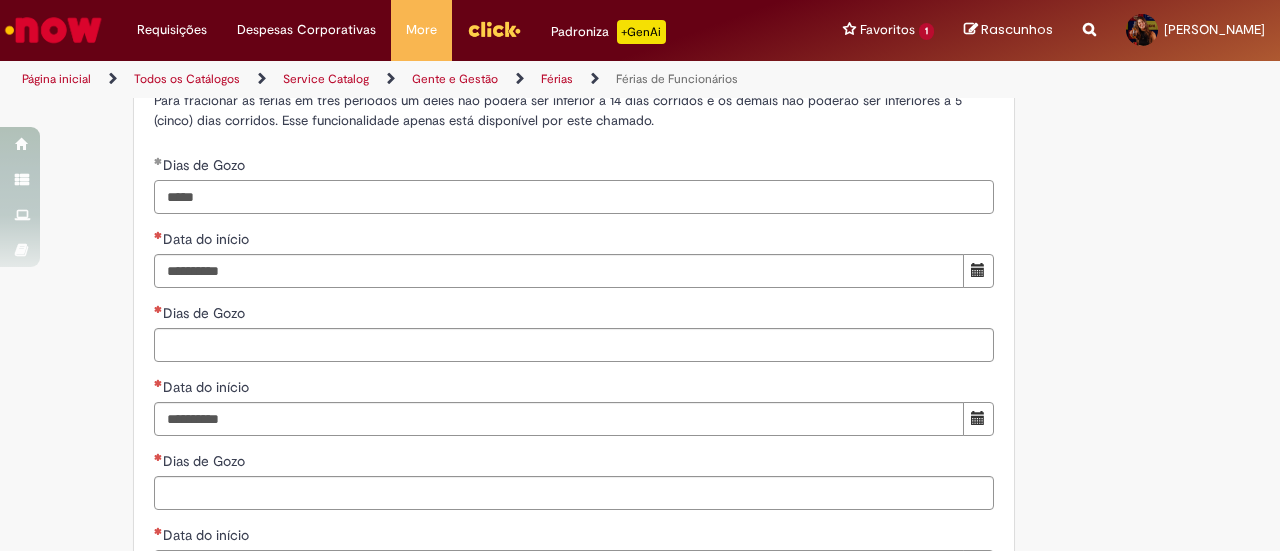 click on "*****" at bounding box center (574, 197) 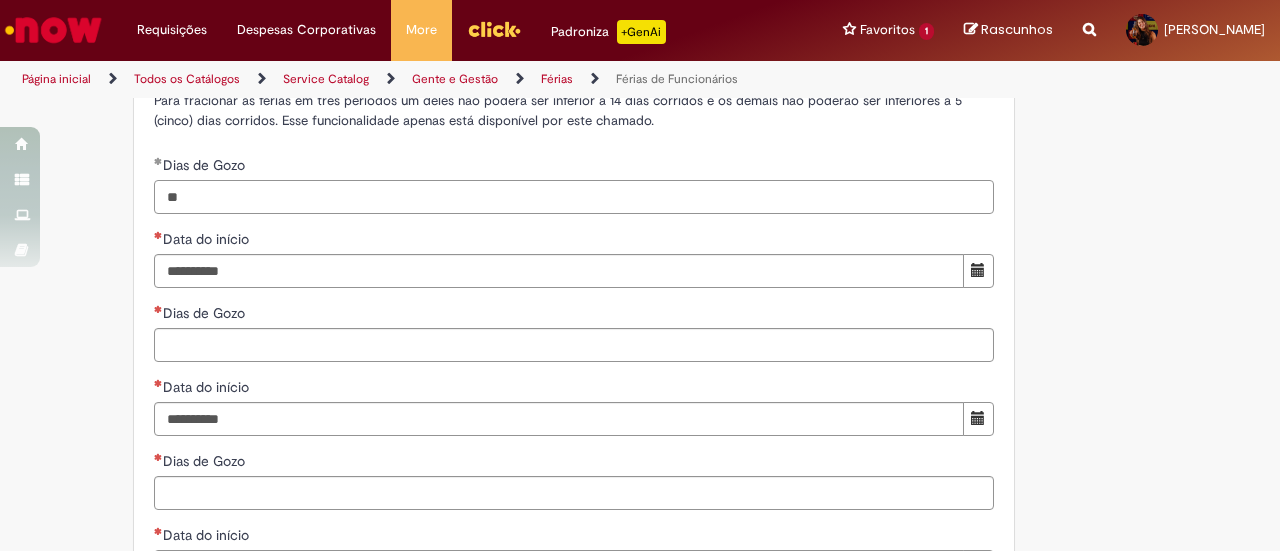 type on "*" 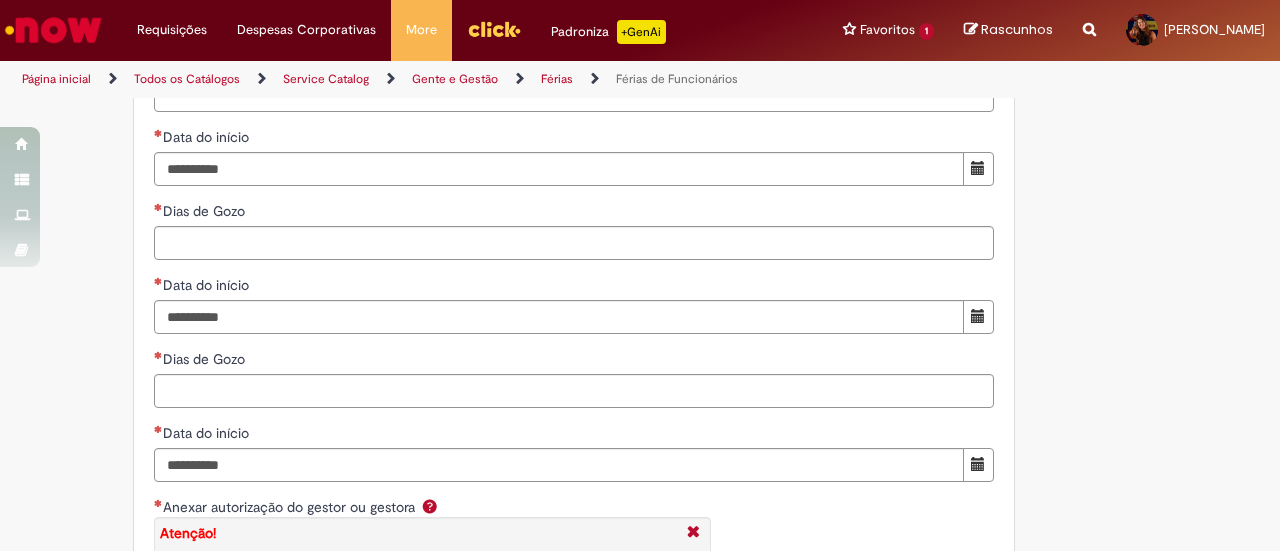 scroll, scrollTop: 2087, scrollLeft: 0, axis: vertical 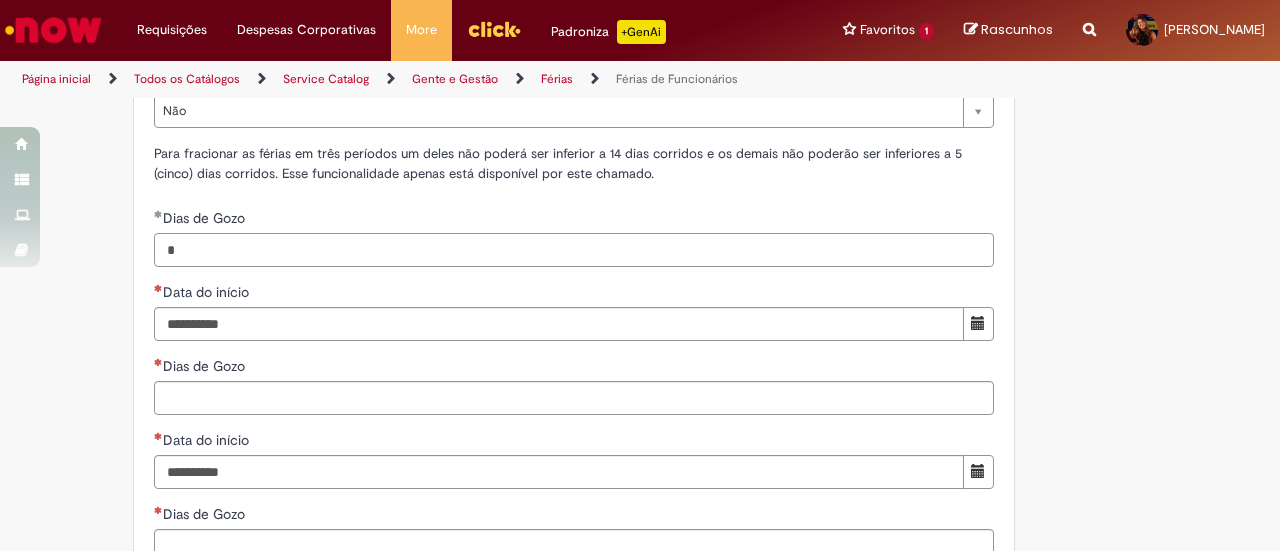 type on "*" 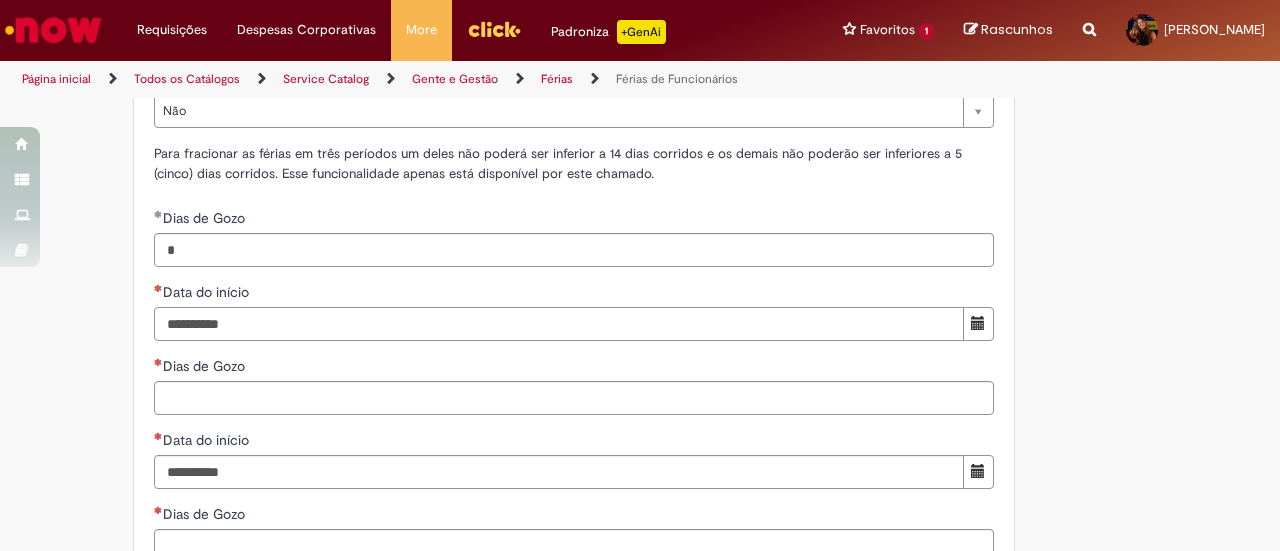 click on "Data do início" at bounding box center [559, 324] 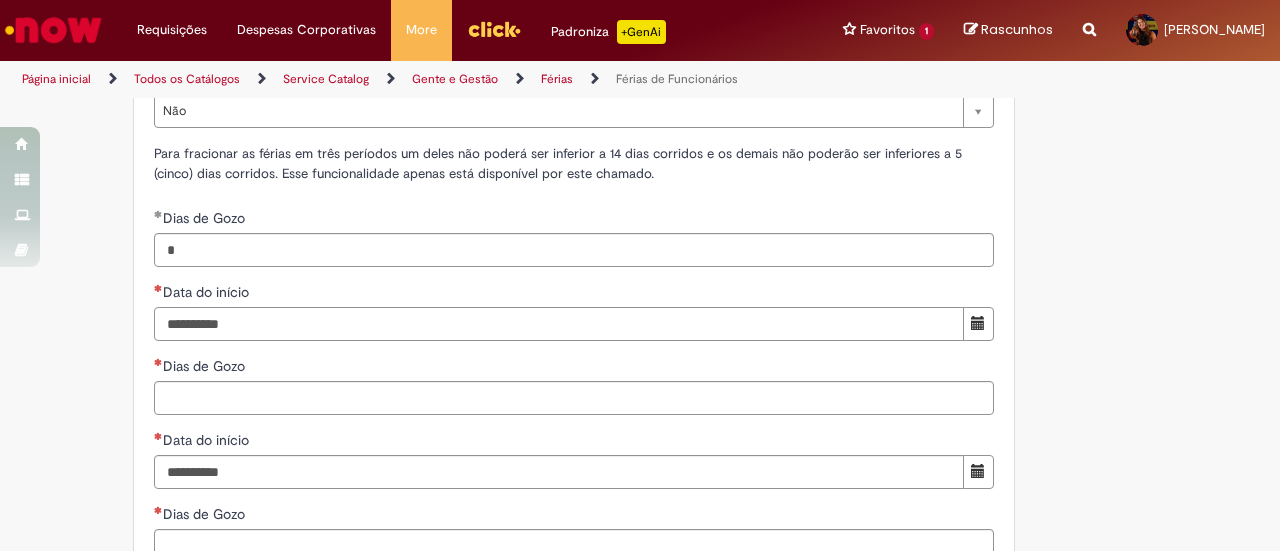 click on "Data do início" at bounding box center [559, 324] 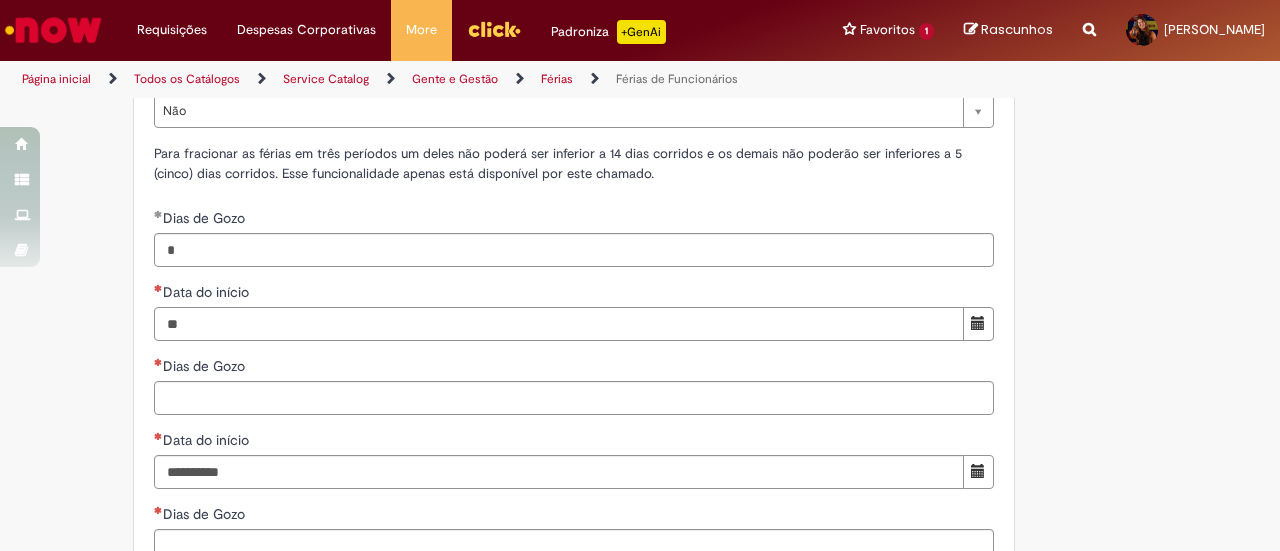 type on "*" 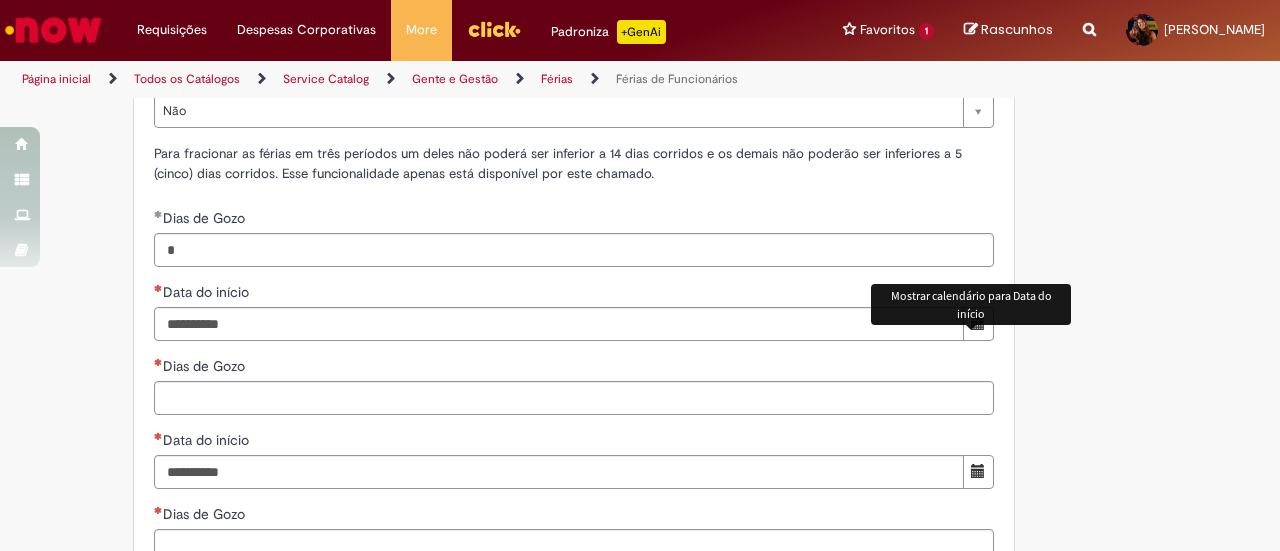 click at bounding box center (978, 324) 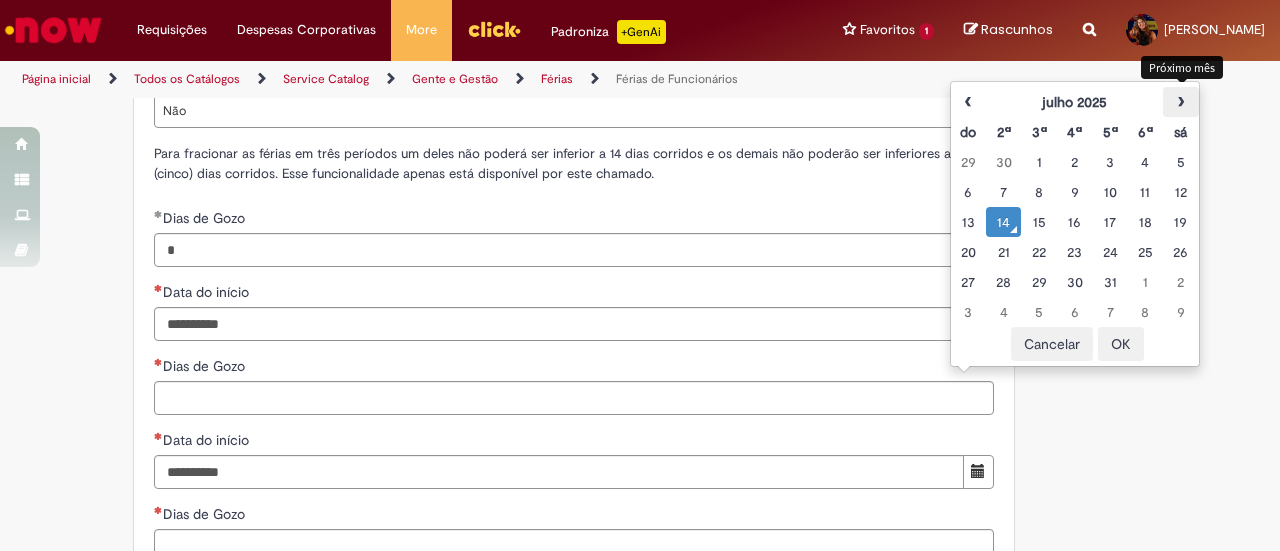 click on "›" at bounding box center [1180, 102] 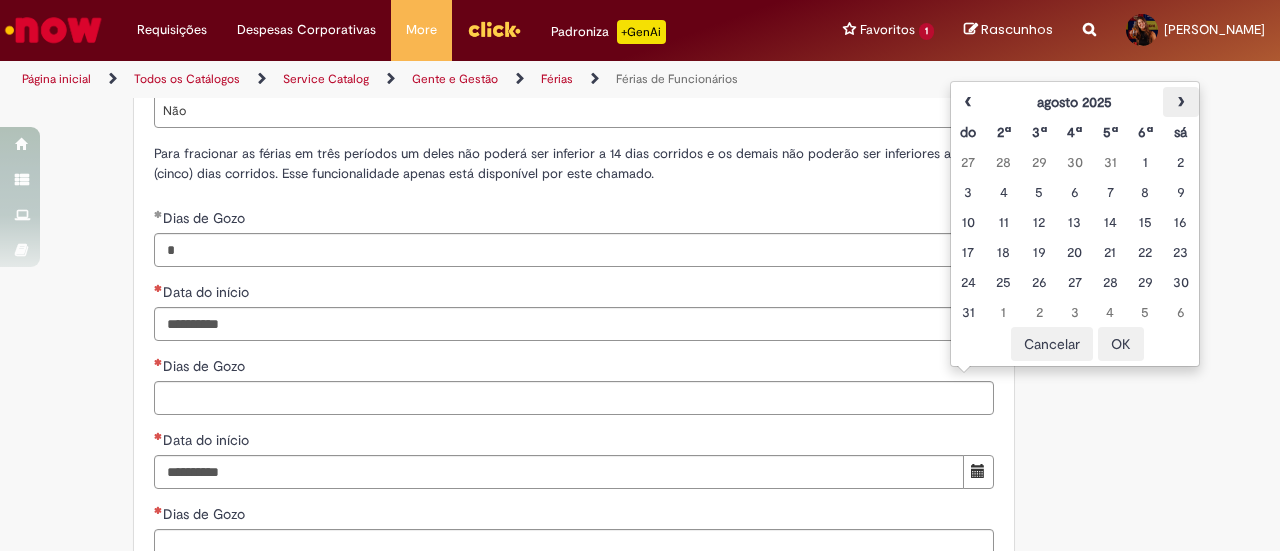 click on "›" at bounding box center (1180, 102) 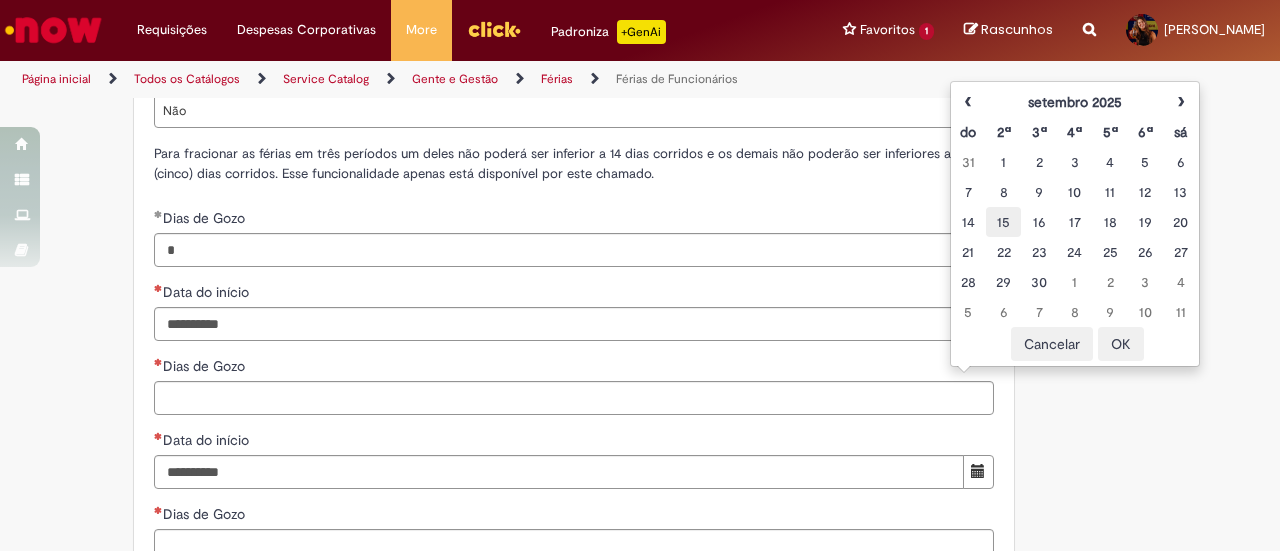 click on "15" at bounding box center (1003, 222) 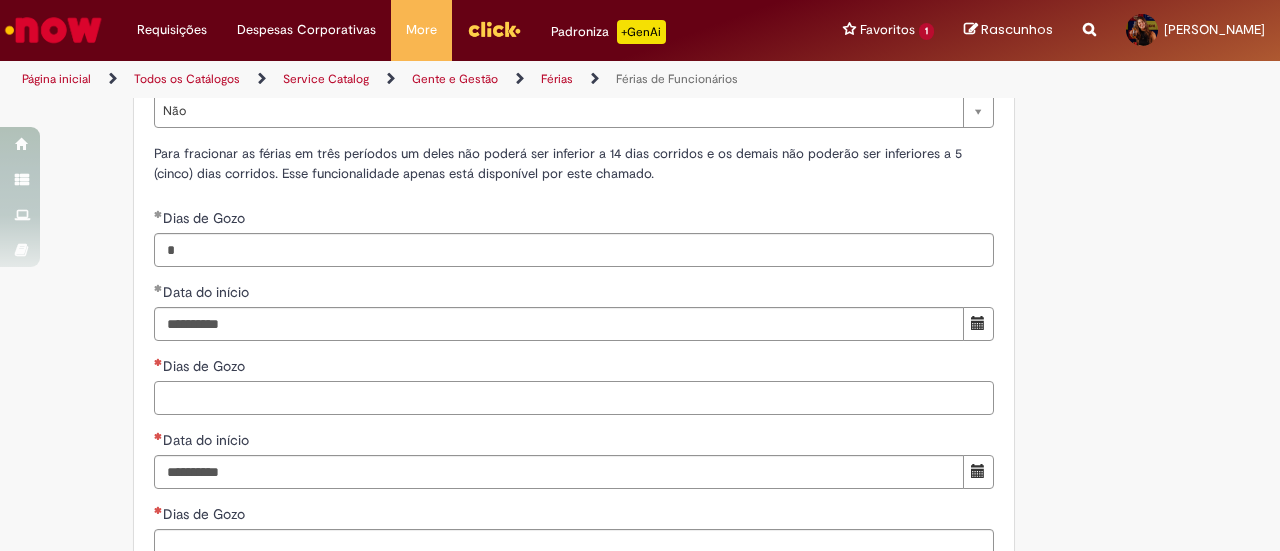 click on "Dias de Gozo" at bounding box center [574, 398] 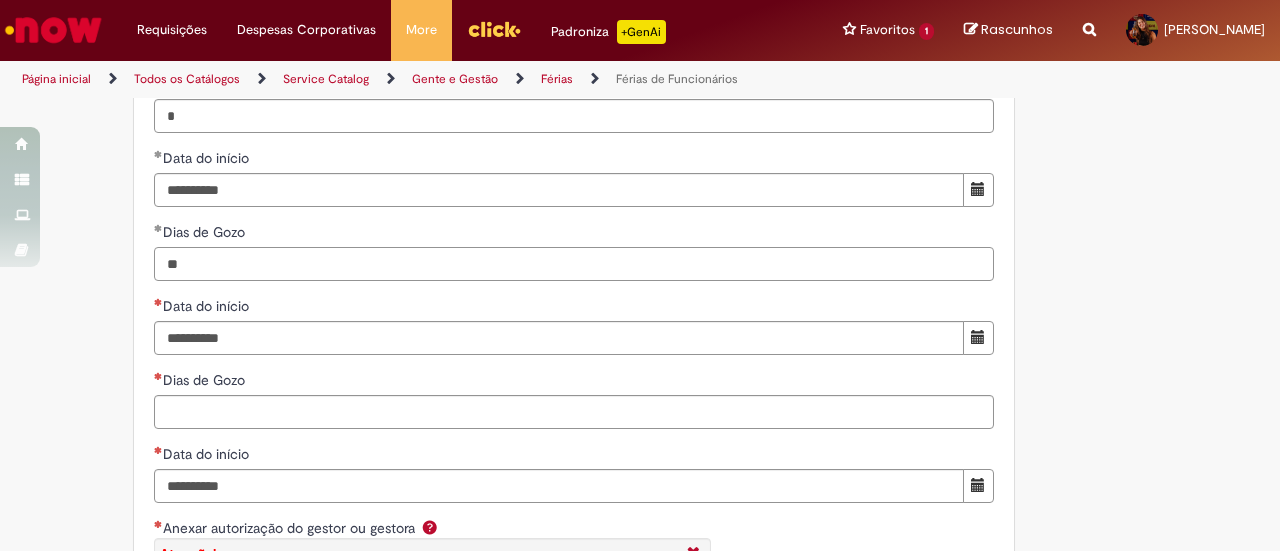 scroll, scrollTop: 2073, scrollLeft: 0, axis: vertical 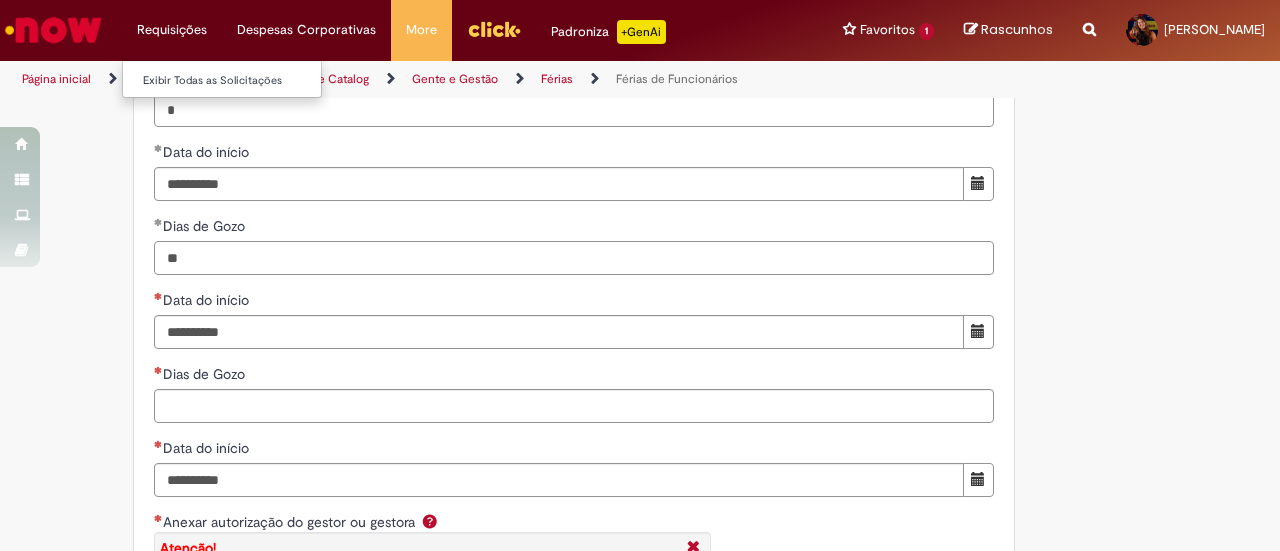 type on "**" 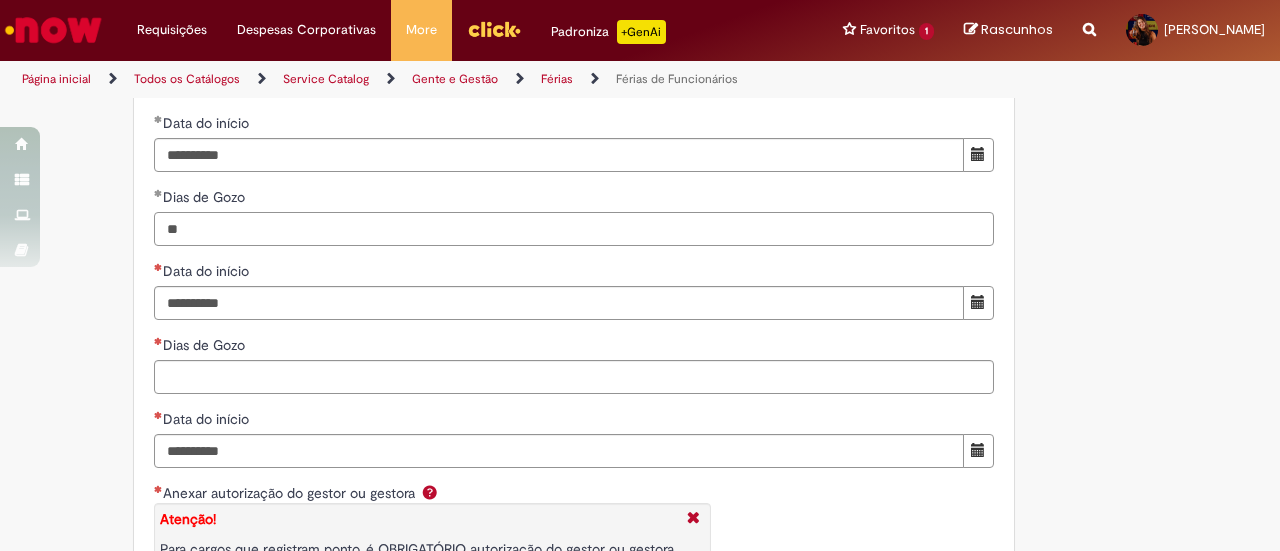 scroll, scrollTop: 2103, scrollLeft: 0, axis: vertical 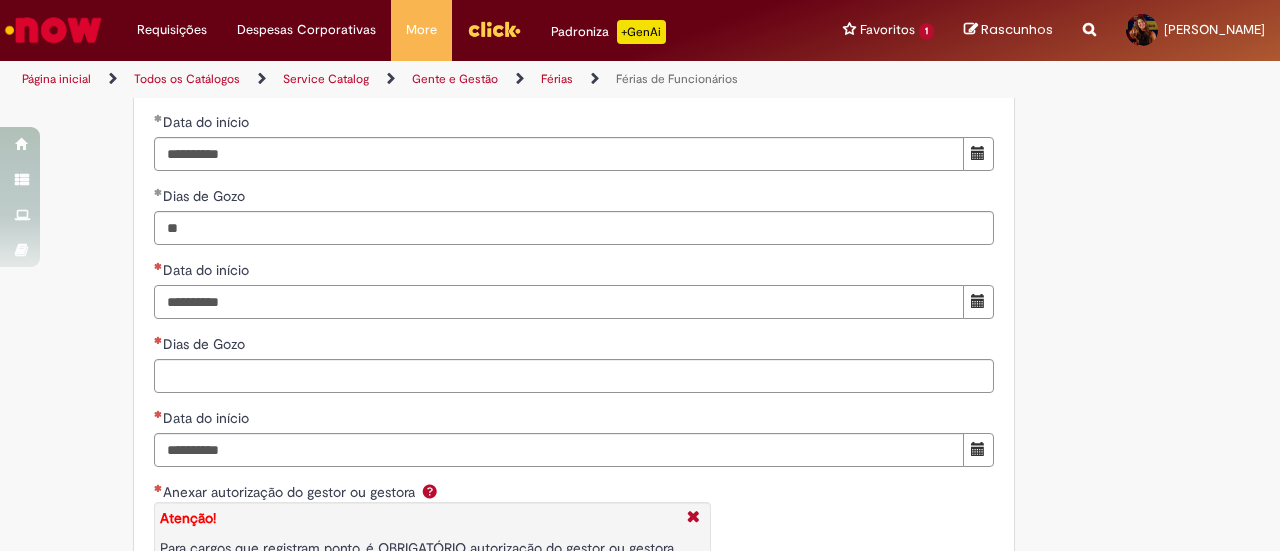 click on "Data do início" at bounding box center (559, 302) 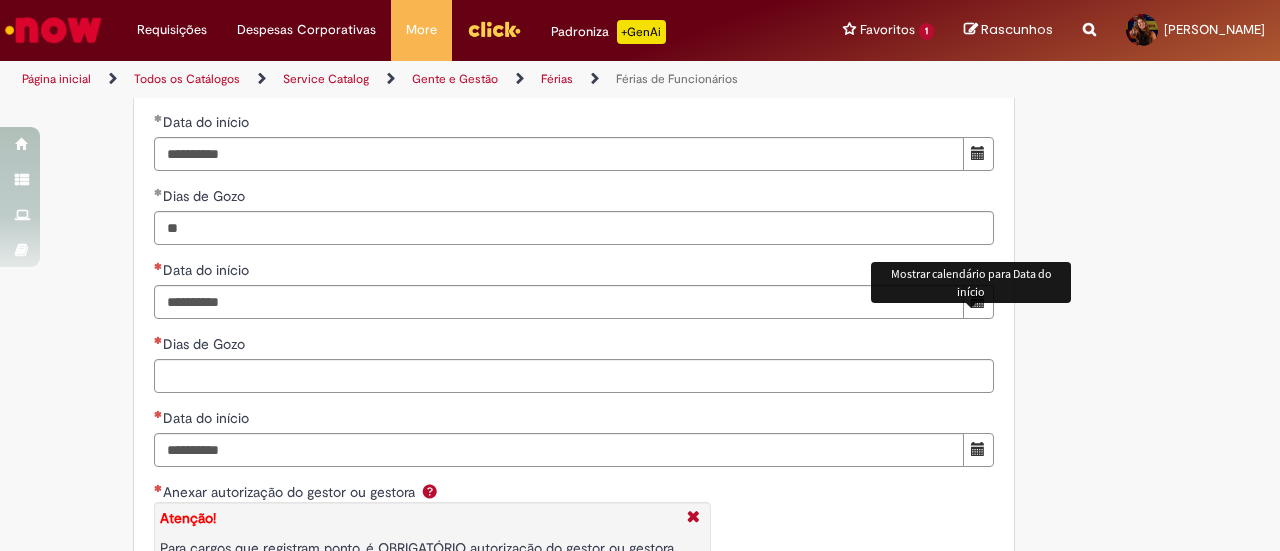 click at bounding box center [978, 301] 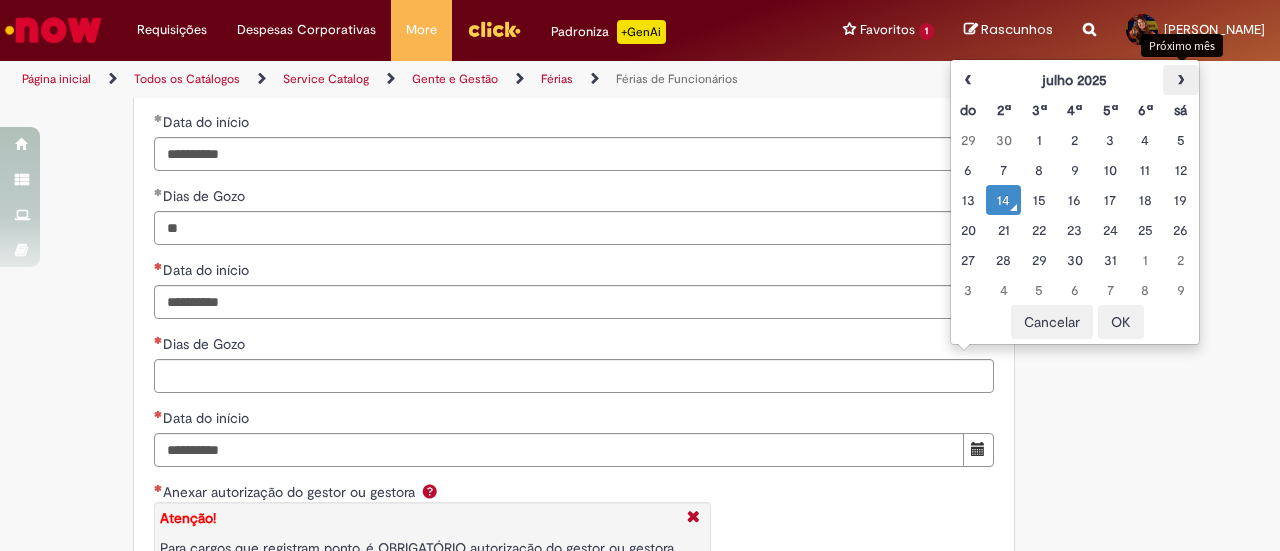 click on "›" at bounding box center [1180, 80] 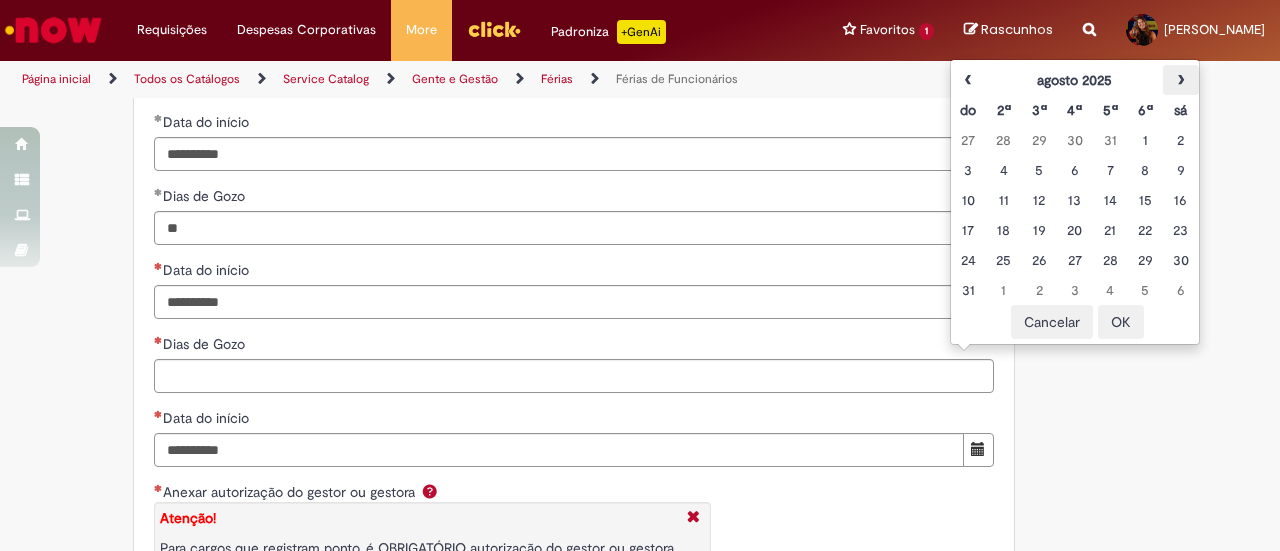 click on "›" at bounding box center (1180, 80) 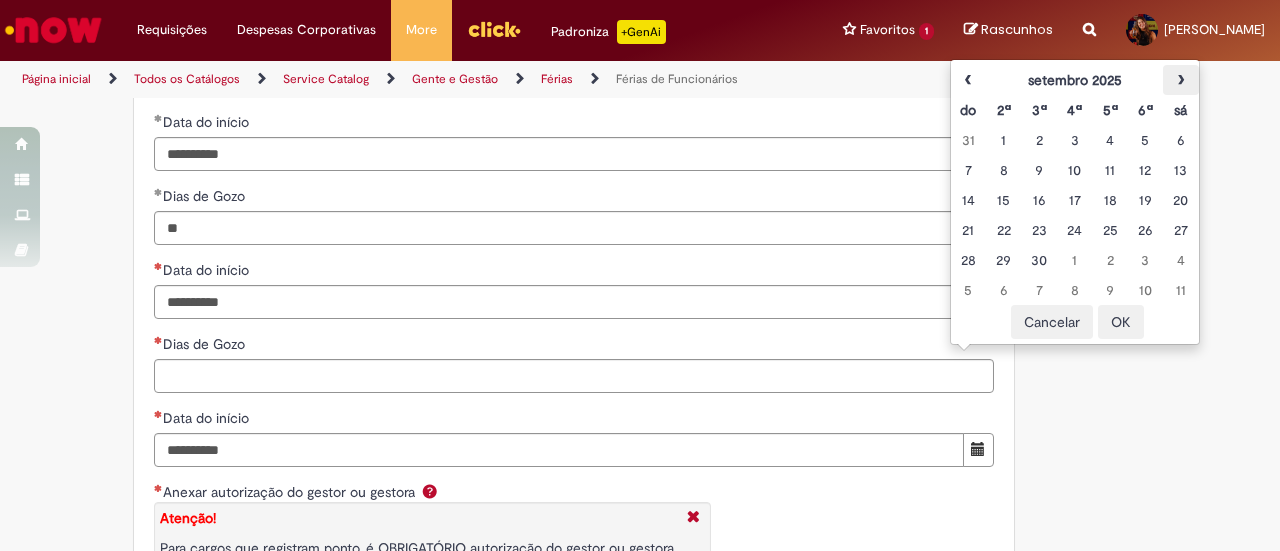 click on "›" at bounding box center (1180, 80) 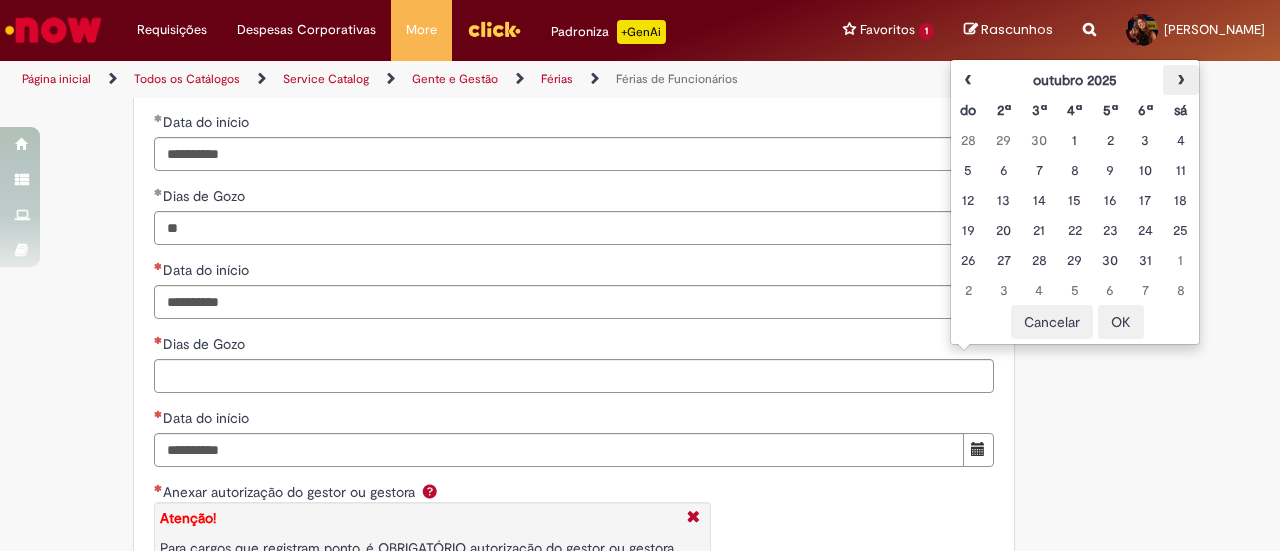 click on "›" at bounding box center (1180, 80) 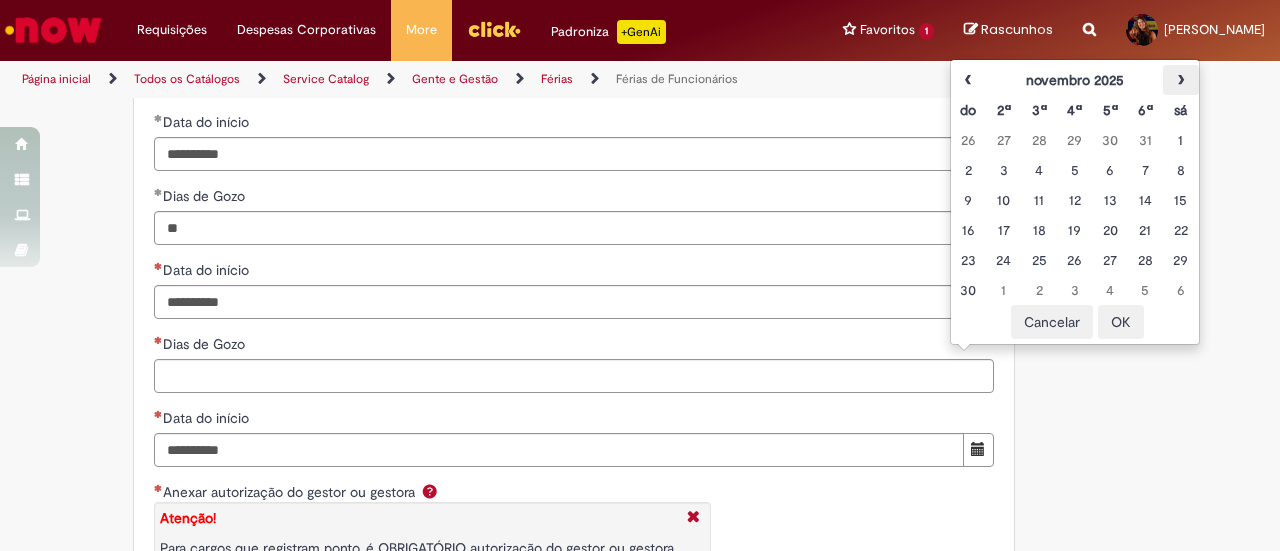 click on "›" at bounding box center [1180, 80] 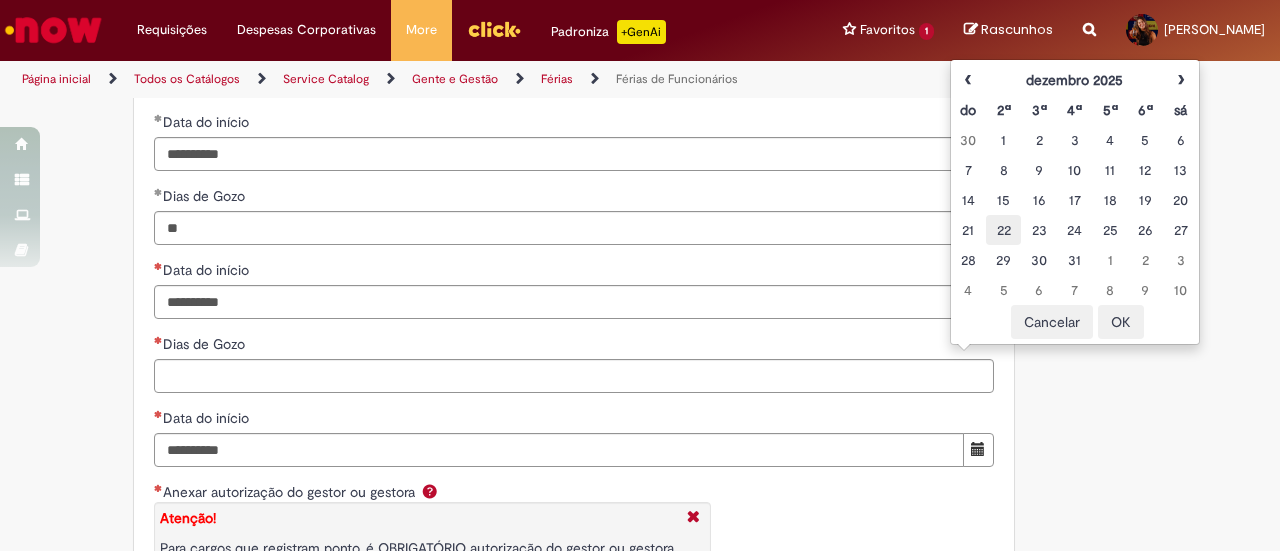 click on "22" at bounding box center [1003, 230] 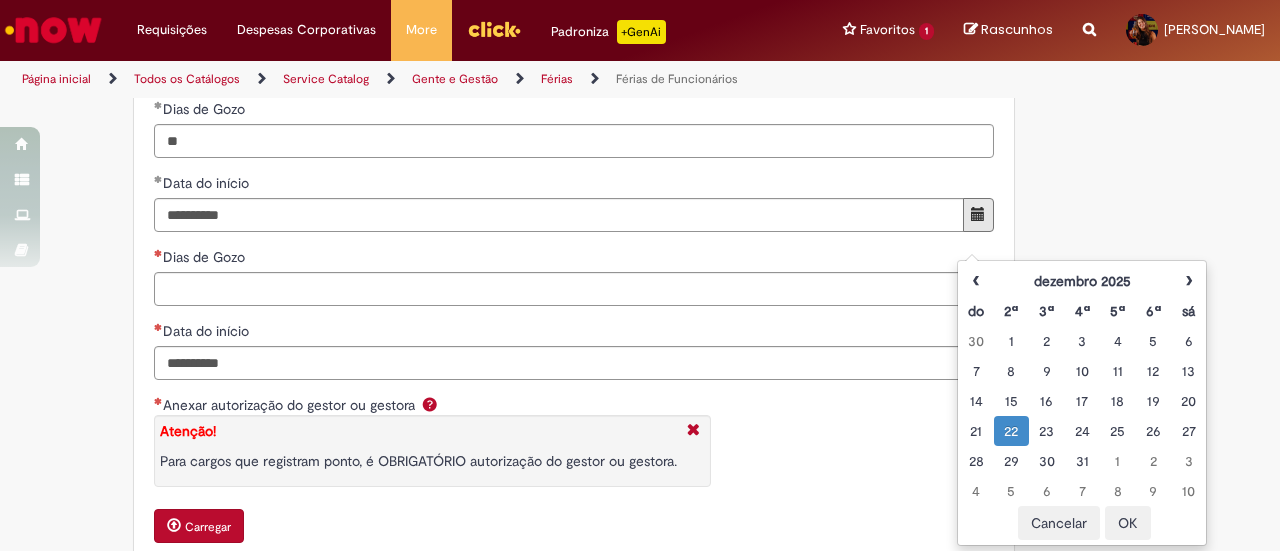 scroll, scrollTop: 2187, scrollLeft: 0, axis: vertical 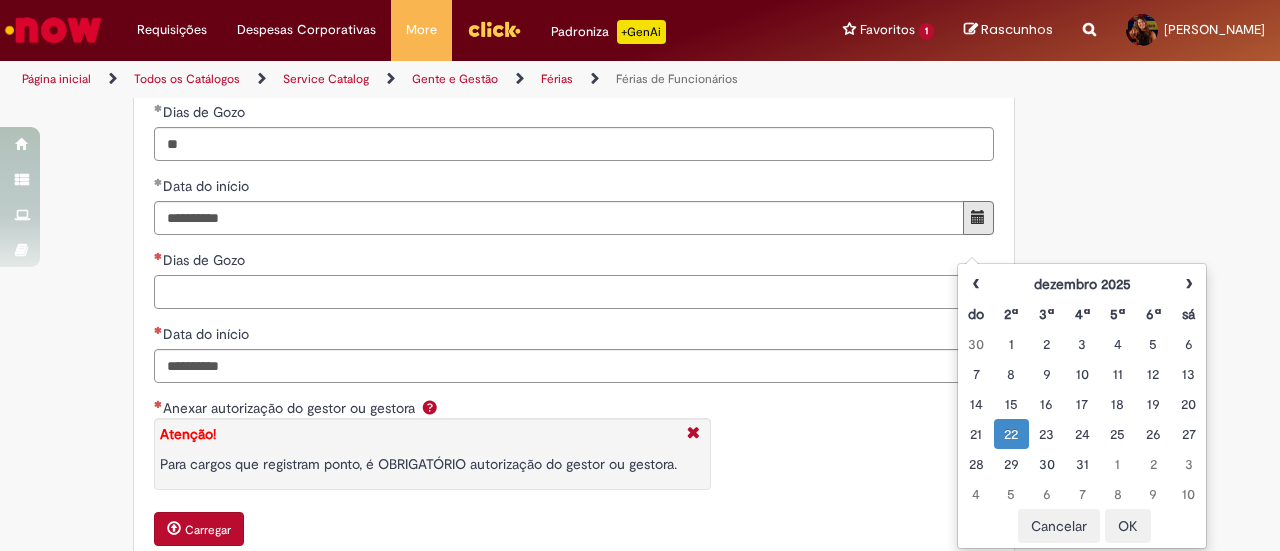 click on "Dias de Gozo" at bounding box center [574, 292] 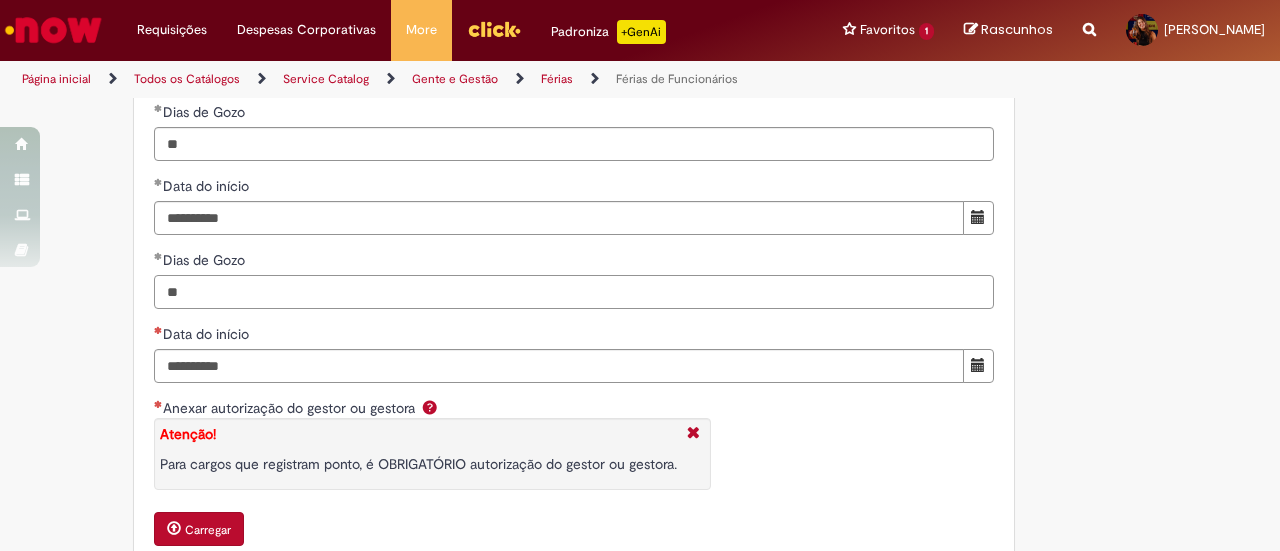 type on "**" 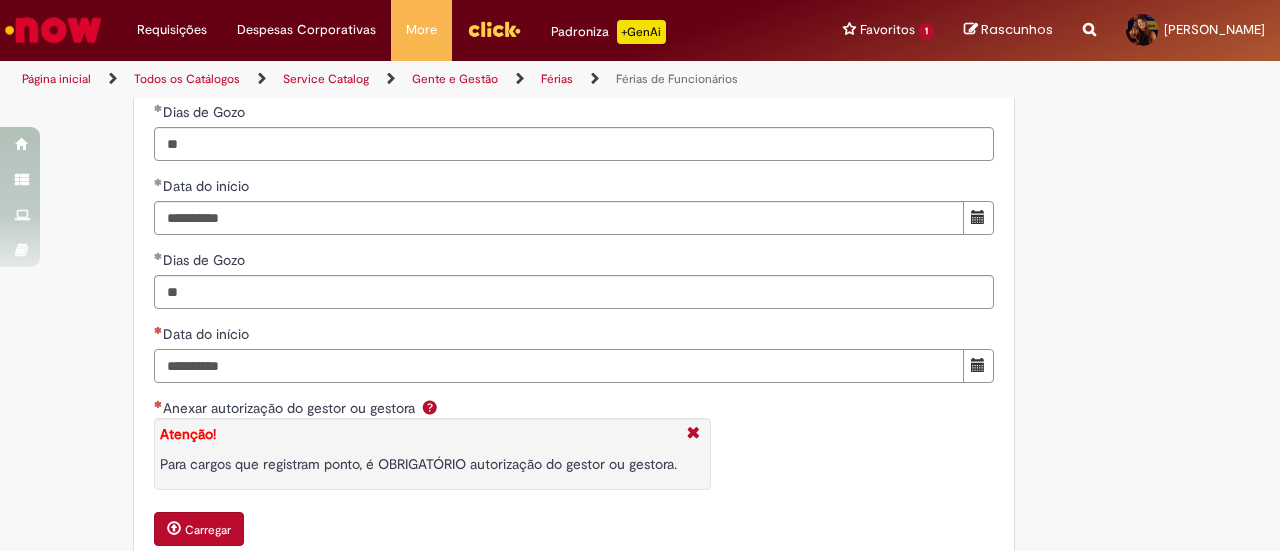 click on "Data do início" at bounding box center [559, 366] 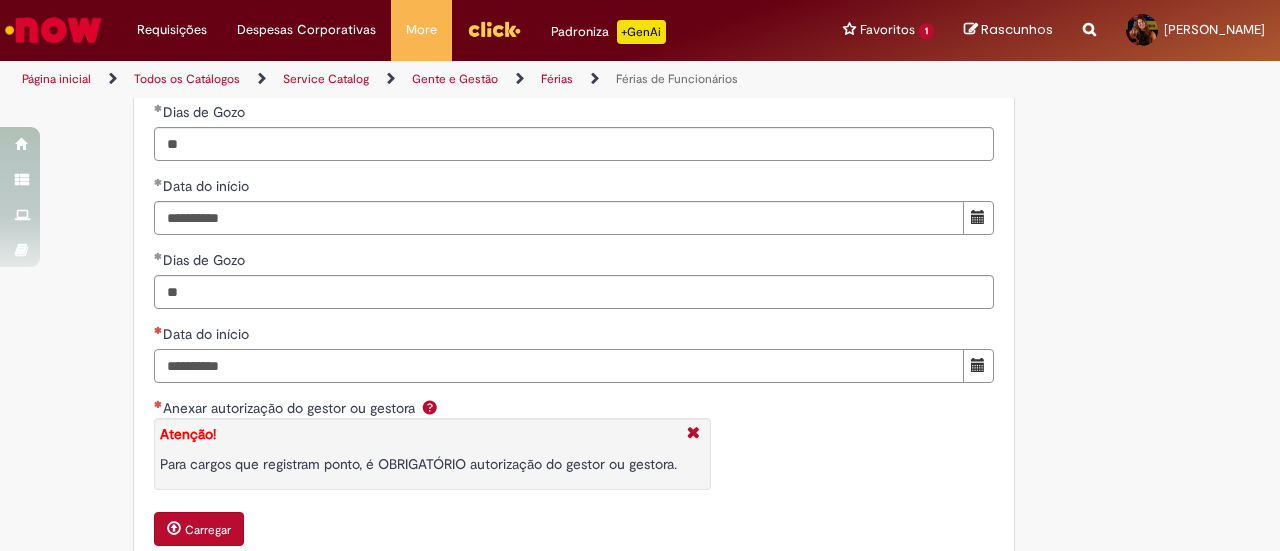 scroll, scrollTop: 2192, scrollLeft: 0, axis: vertical 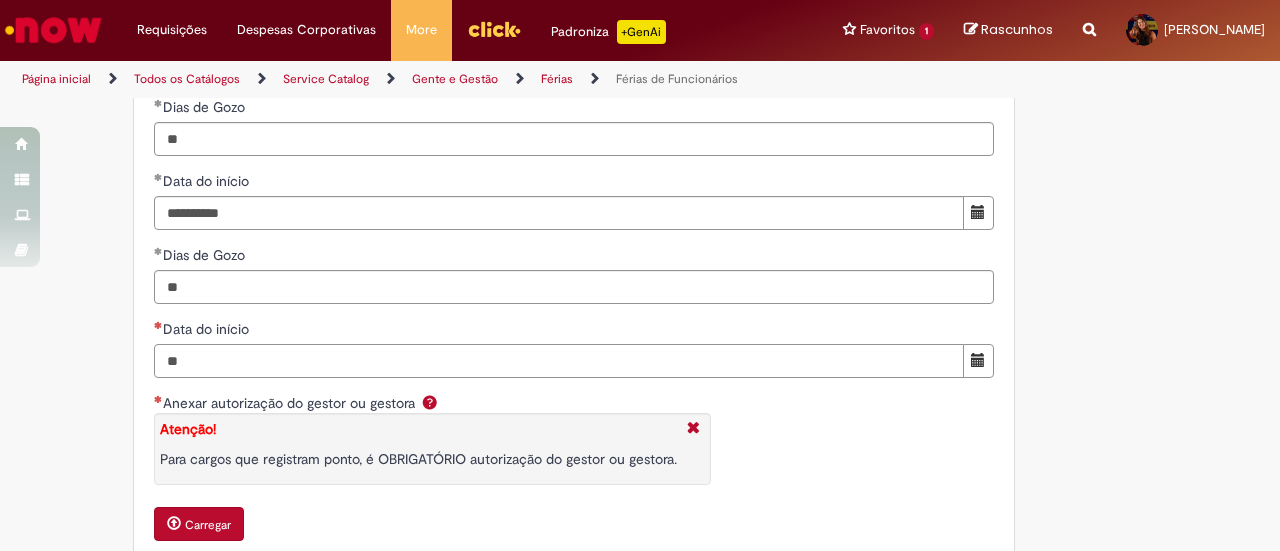 type on "*" 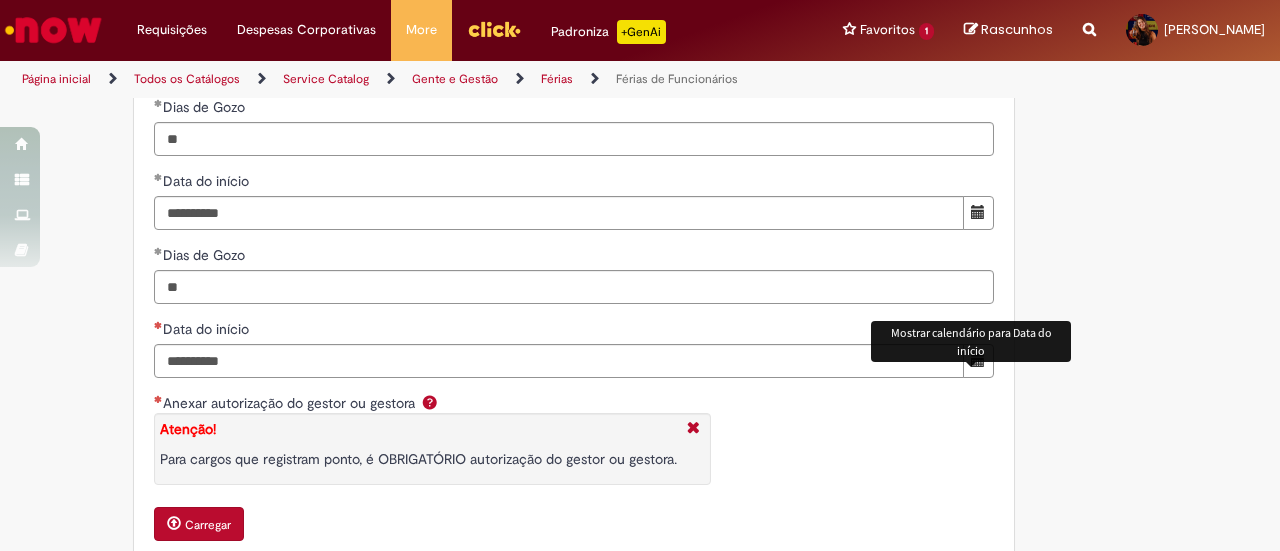 click at bounding box center (978, 360) 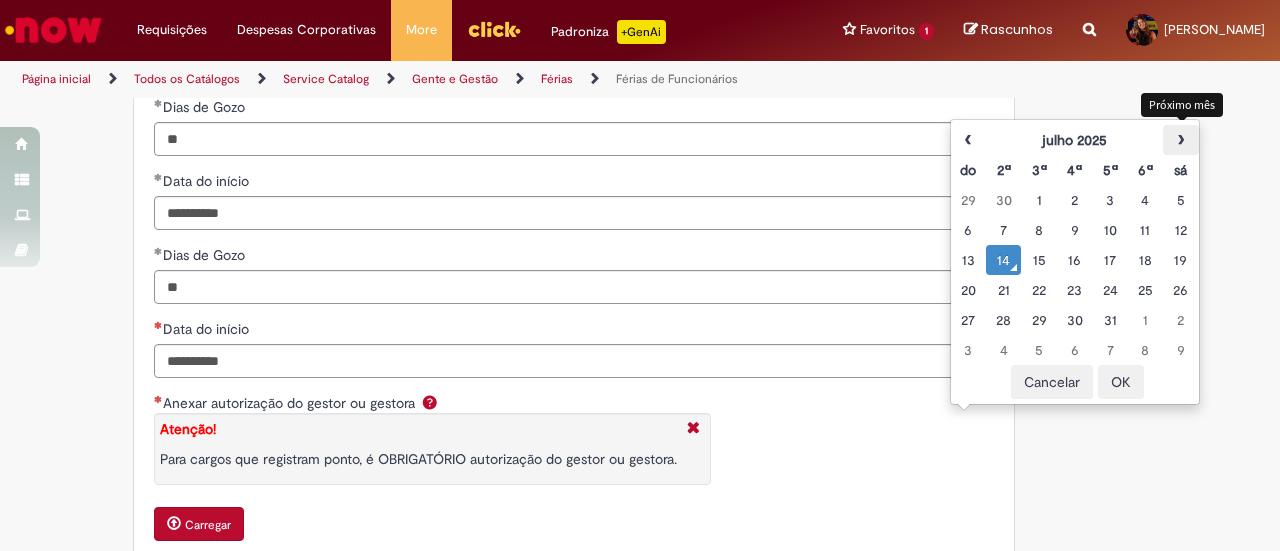 click on "›" at bounding box center [1180, 140] 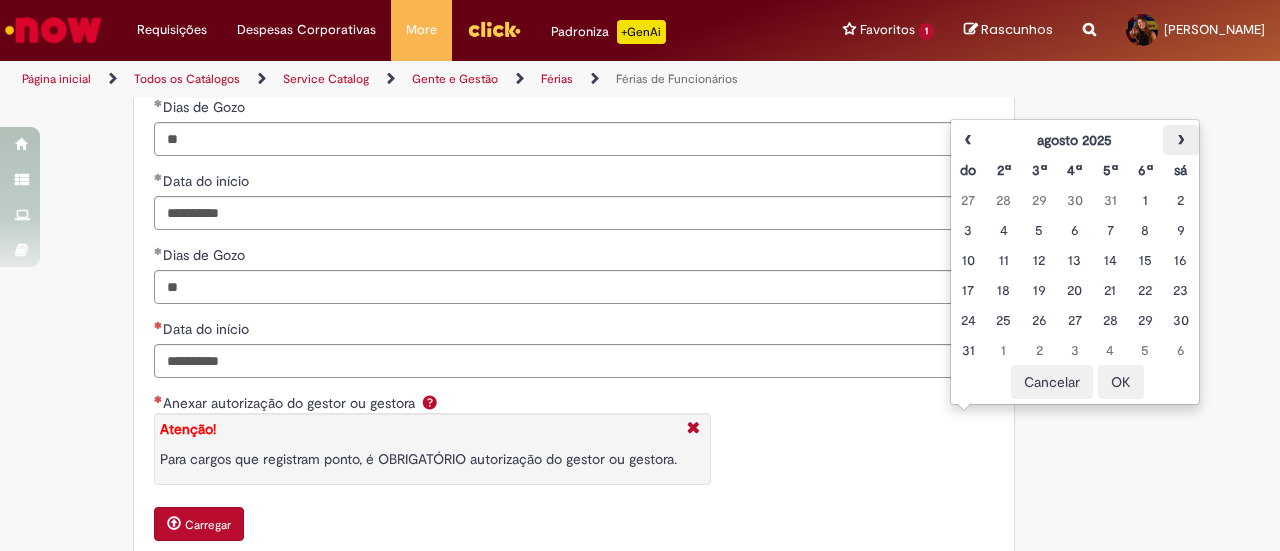 click on "›" at bounding box center (1180, 140) 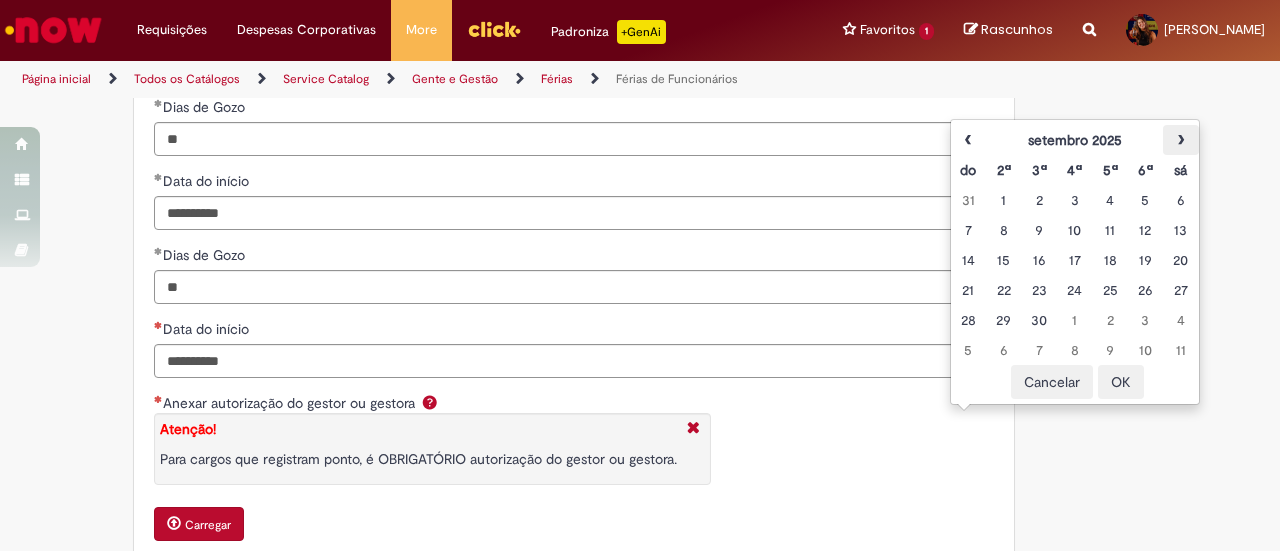 click on "›" at bounding box center (1180, 140) 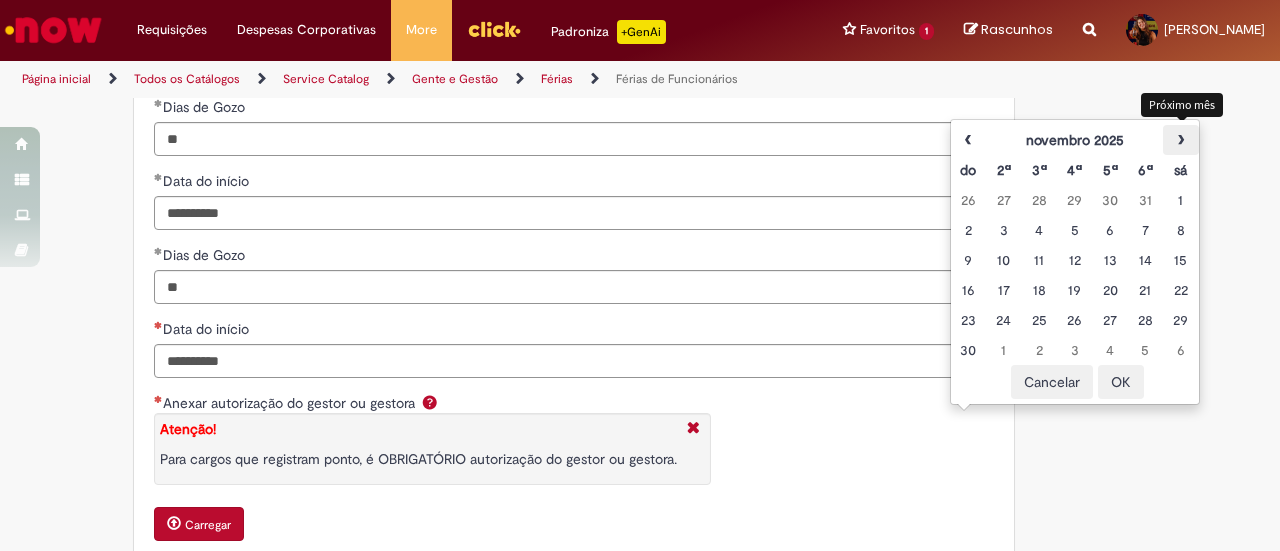 click on "›" at bounding box center [1180, 140] 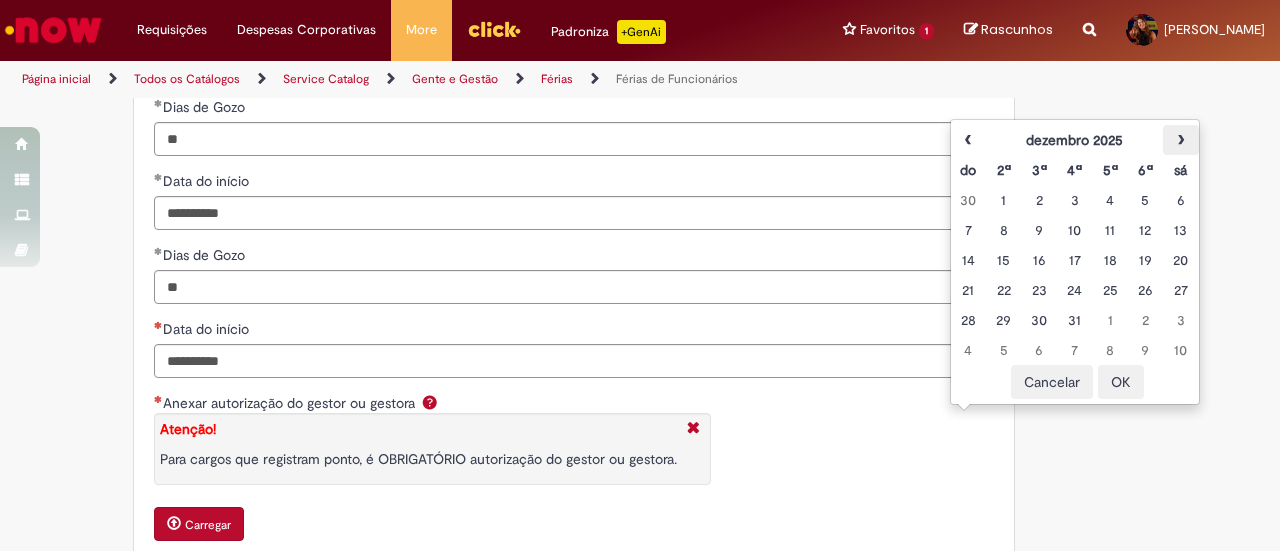 click on "›" at bounding box center (1180, 140) 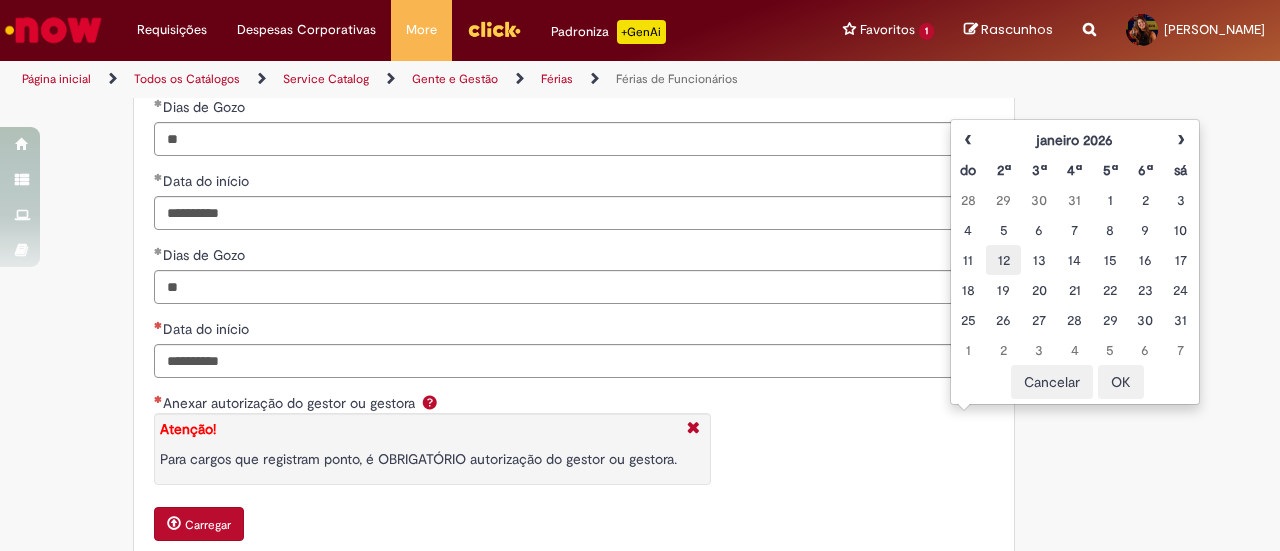 click on "12" at bounding box center [1003, 260] 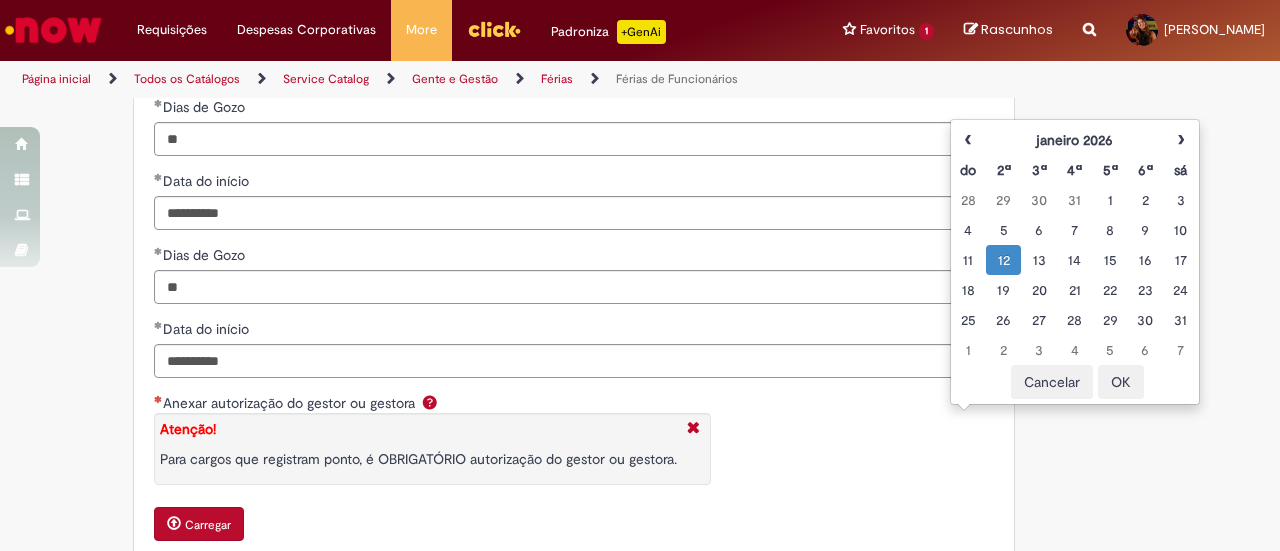 click on "Anexar autorização do gestor ou gestora Atenção!
Para cargos que registram ponto, é OBRIGATÓRIO autorização do gestor ou gestora." at bounding box center (574, 446) 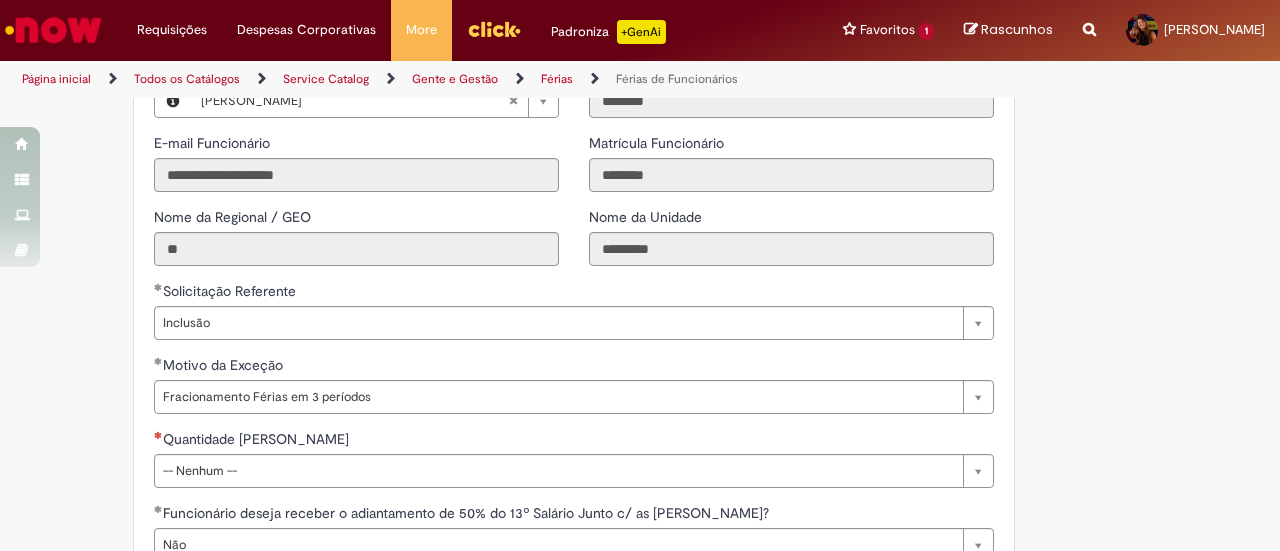 scroll, scrollTop: 1574, scrollLeft: 0, axis: vertical 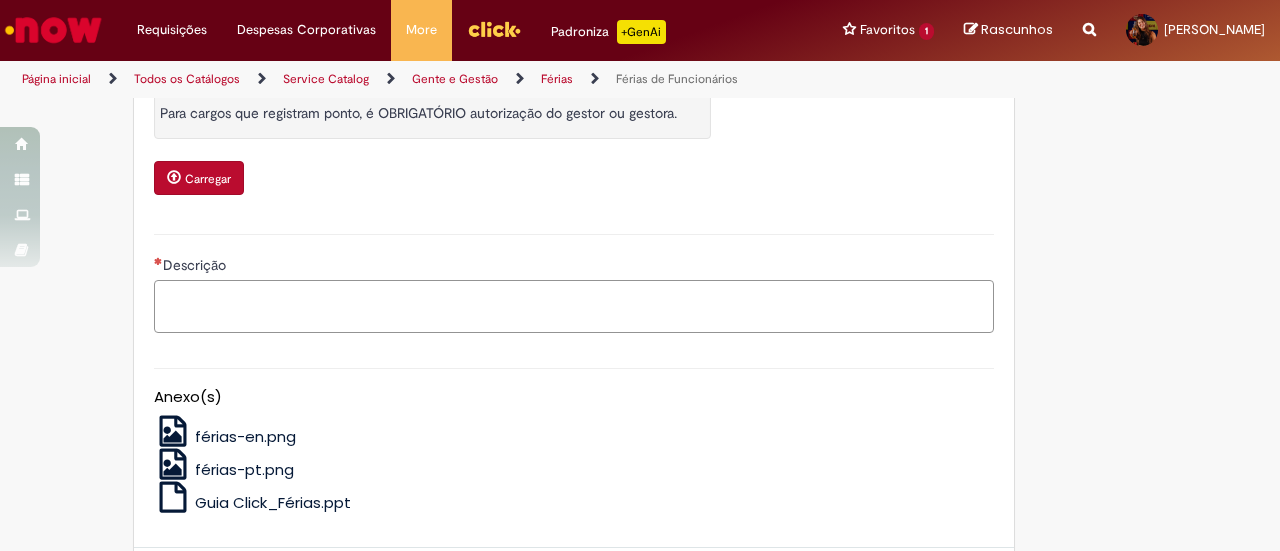 click on "Descrição" at bounding box center (574, 306) 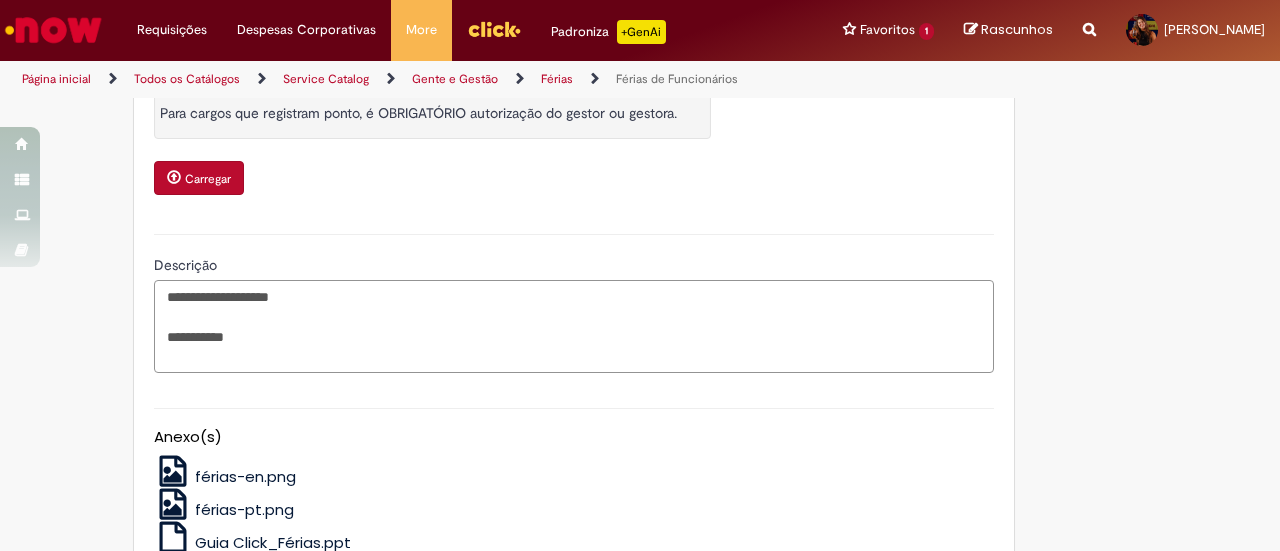 click on "**********" at bounding box center (574, 326) 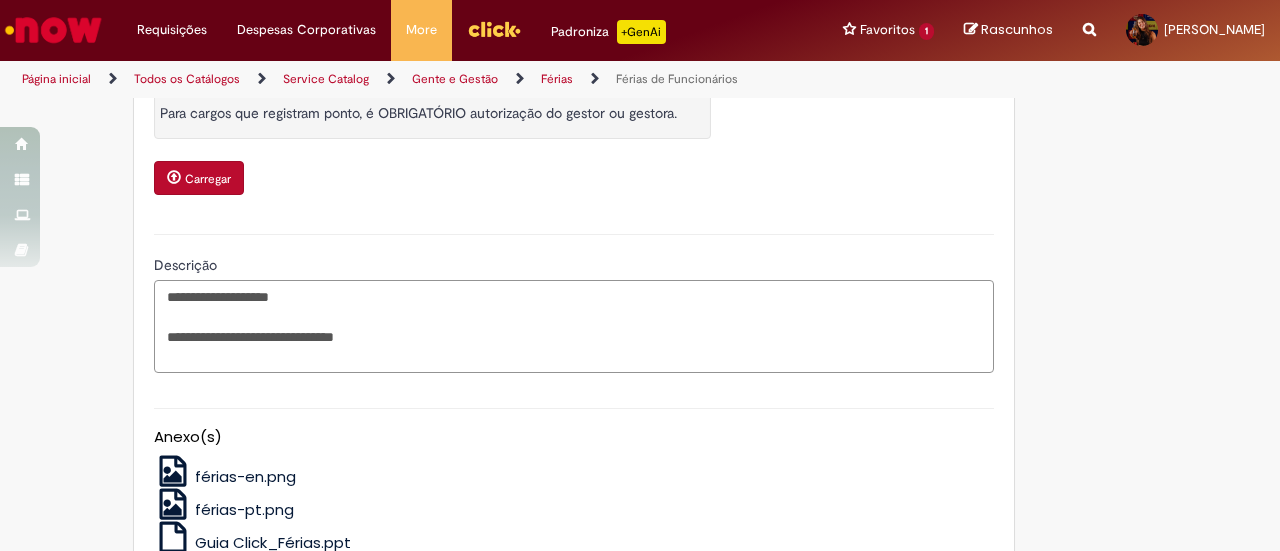 click on "**********" at bounding box center [574, 326] 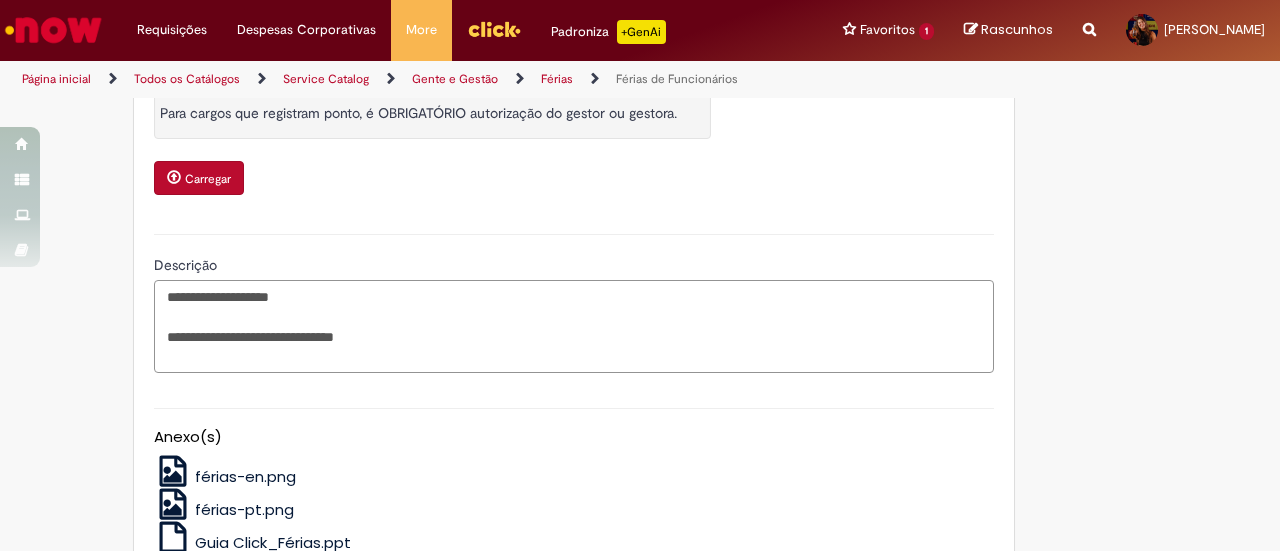 click on "**********" at bounding box center (574, 326) 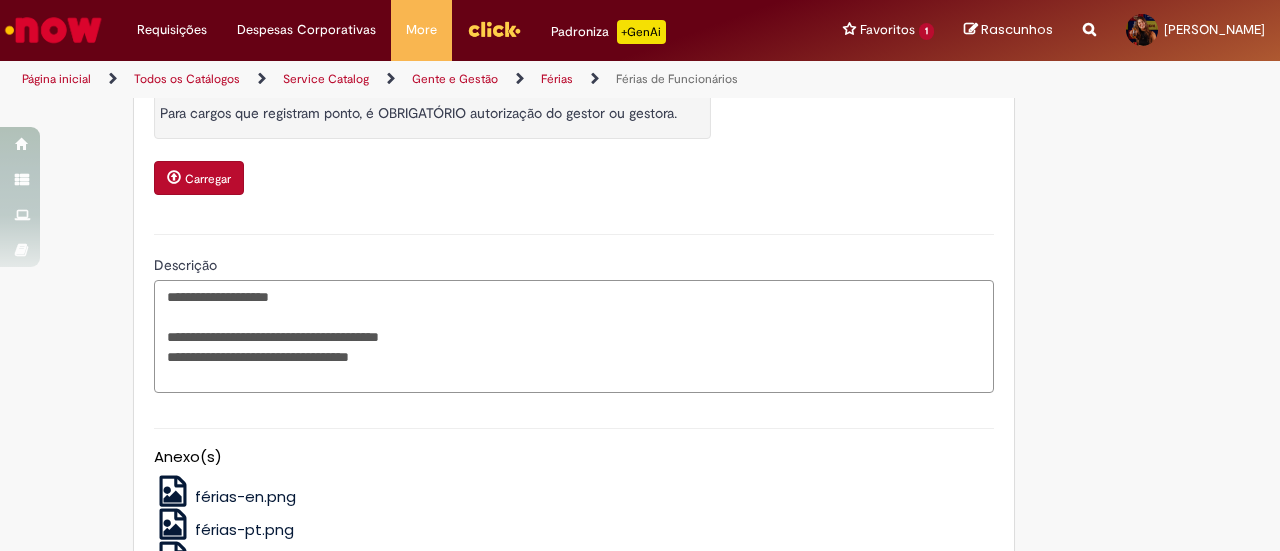 click on "**********" at bounding box center (574, 336) 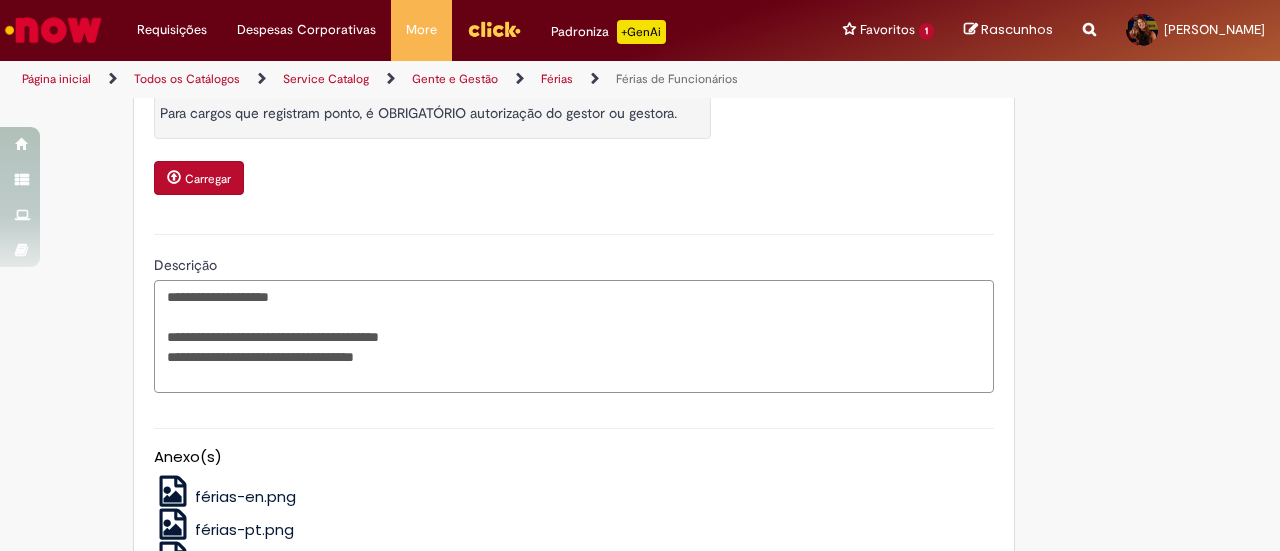 click on "**********" at bounding box center (574, 336) 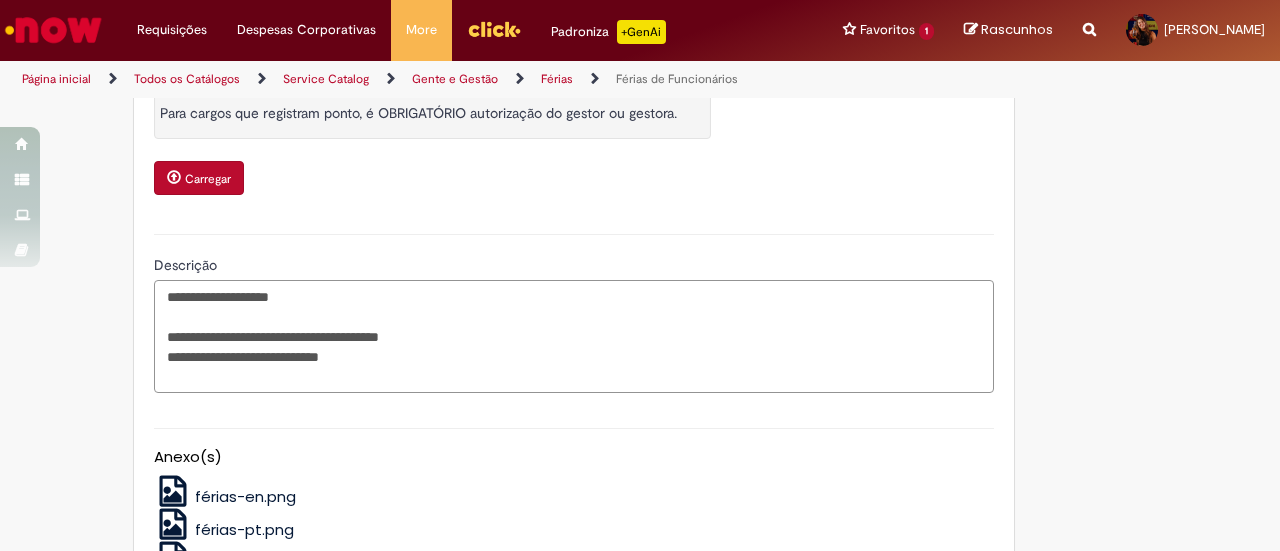 click on "**********" at bounding box center (574, 336) 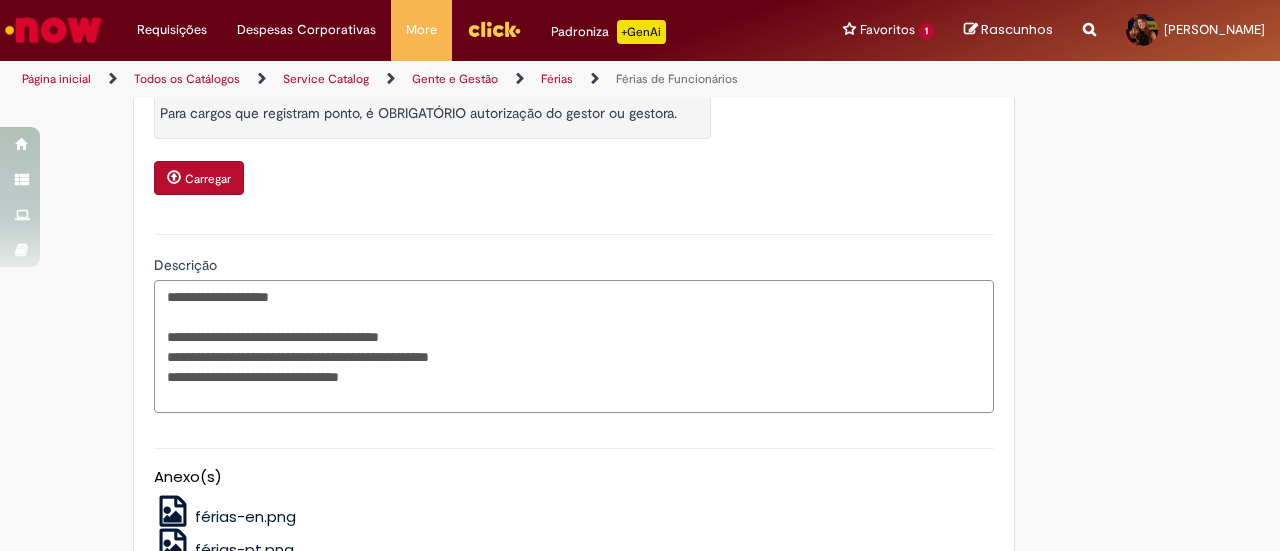 click on "**********" at bounding box center [574, 346] 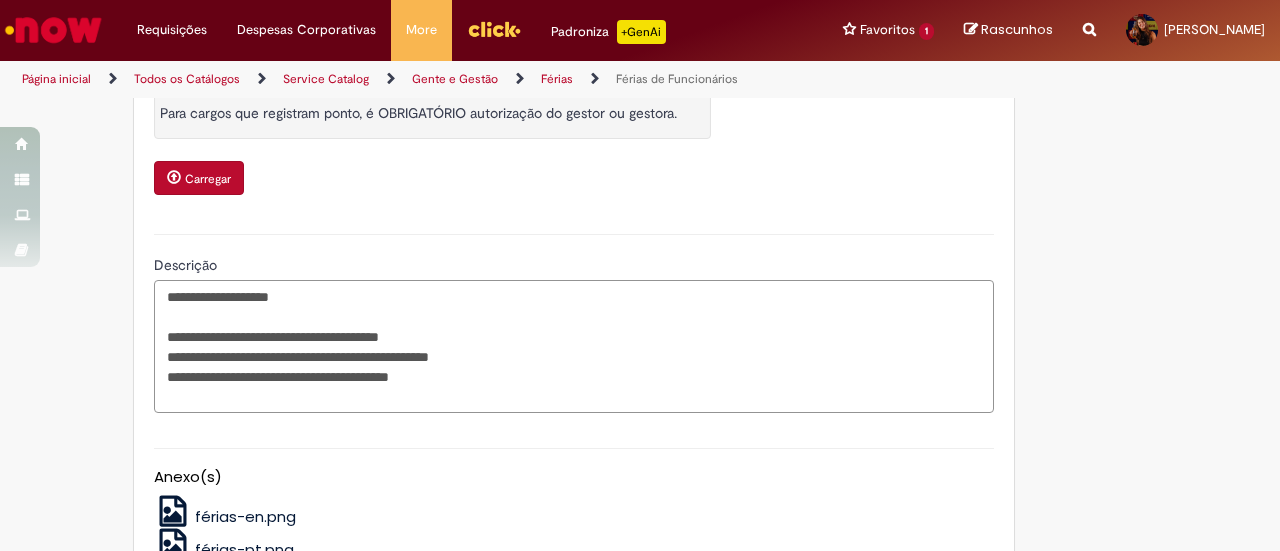 type on "**********" 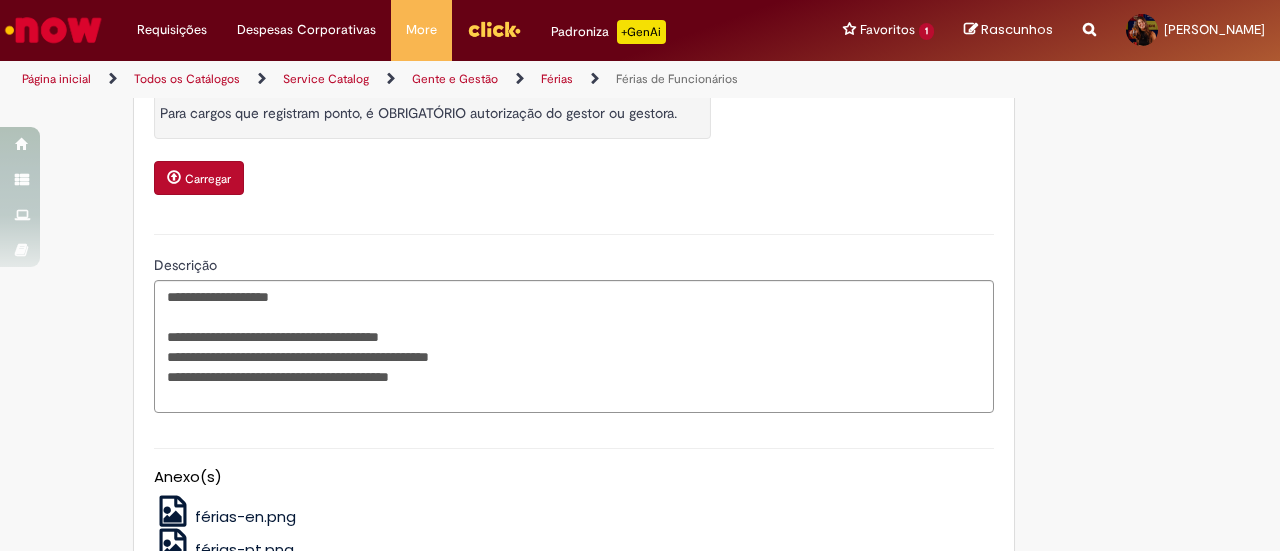 click on "**********" at bounding box center [574, 321] 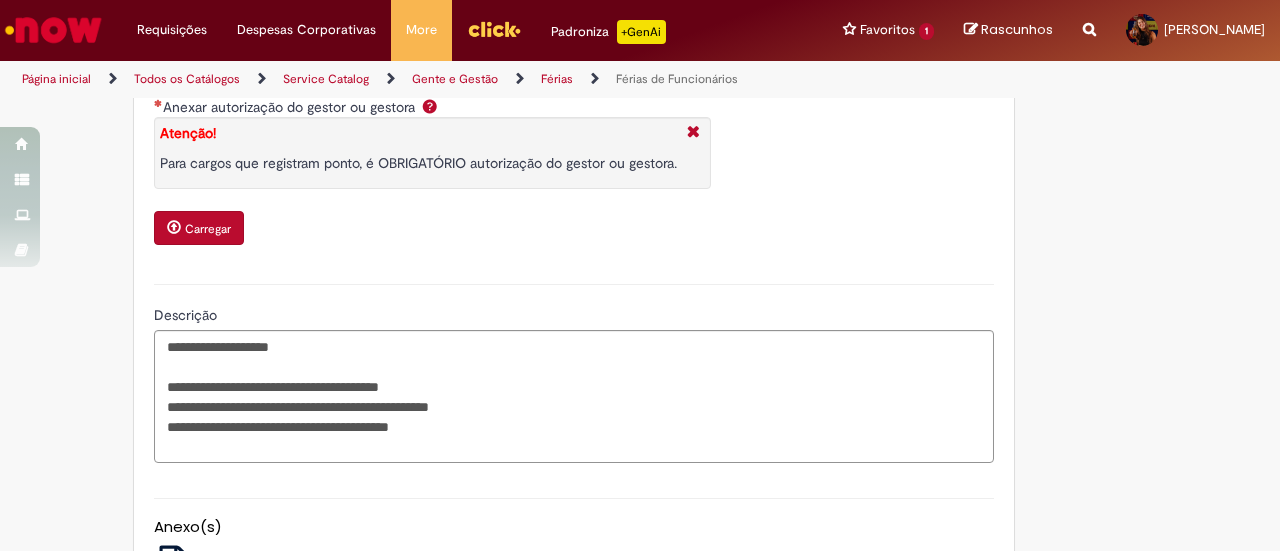 scroll, scrollTop: 2822, scrollLeft: 0, axis: vertical 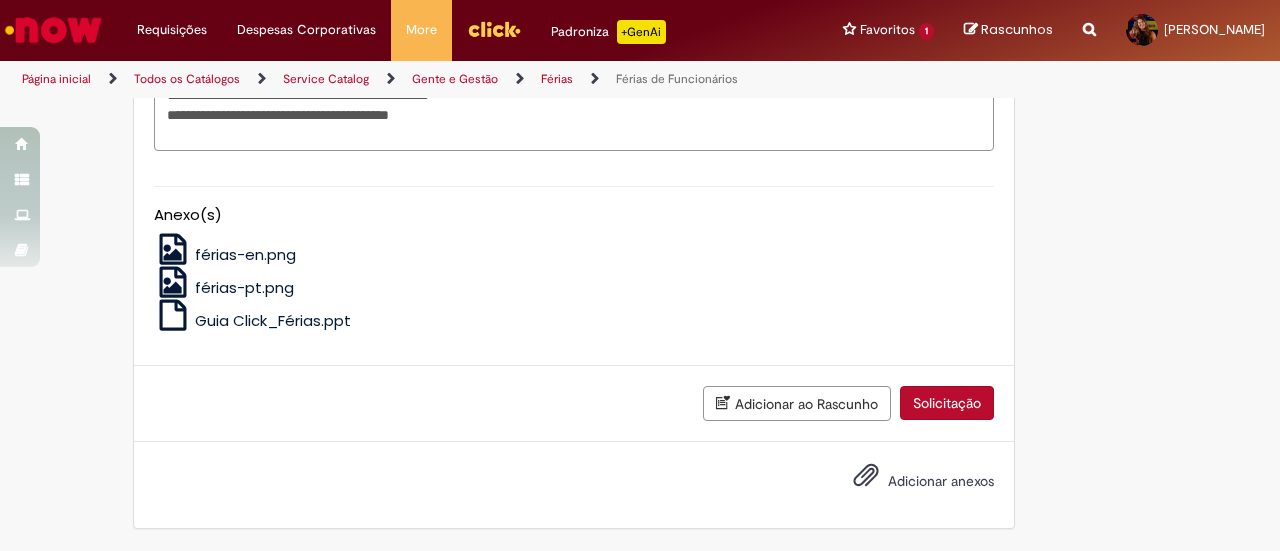 click on "Solicitação" at bounding box center (947, 403) 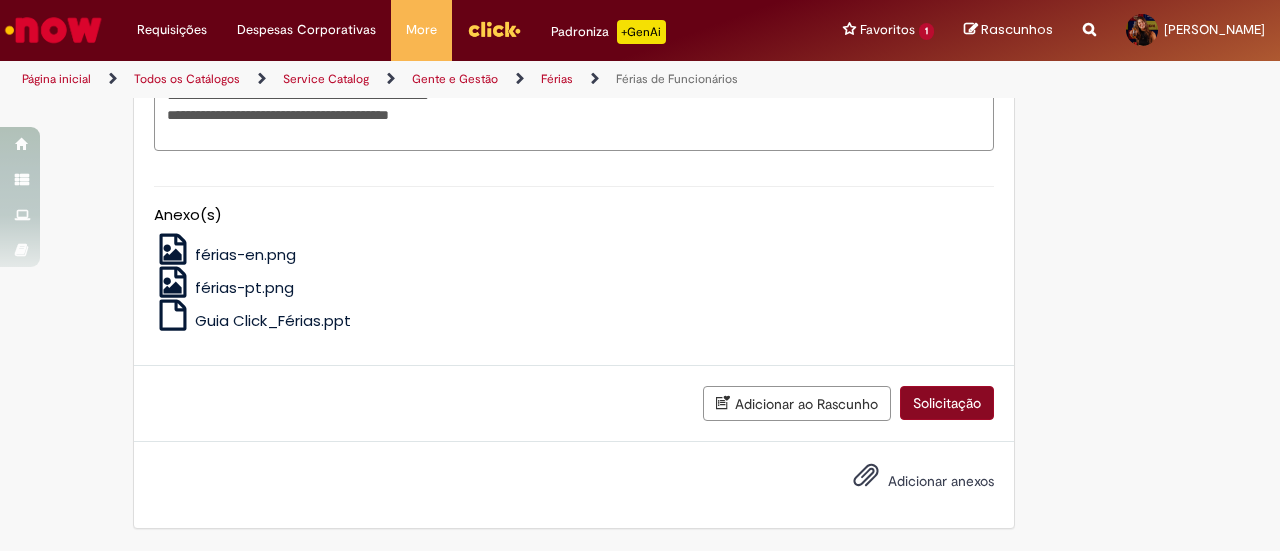 scroll, scrollTop: 1654, scrollLeft: 0, axis: vertical 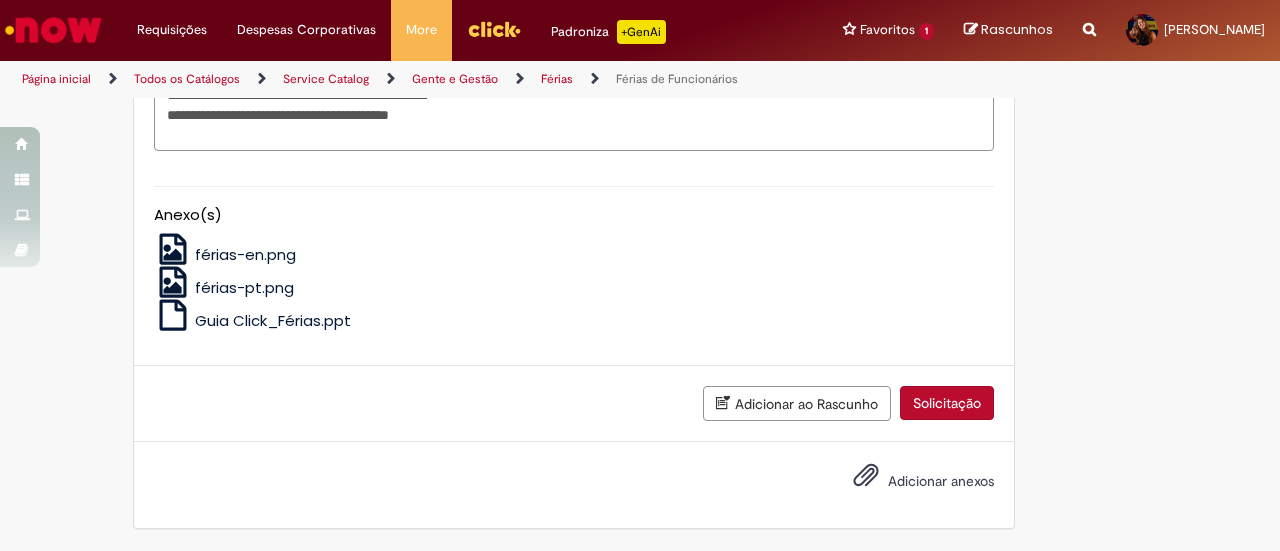 click on "Solicitação" at bounding box center (947, 403) 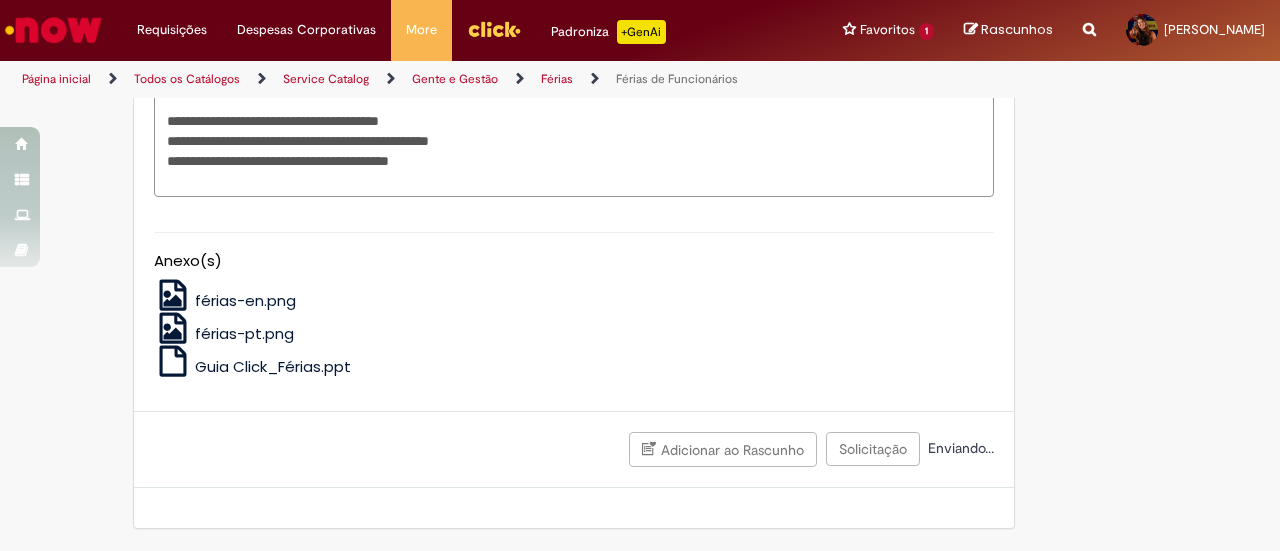 scroll, scrollTop: 1654, scrollLeft: 0, axis: vertical 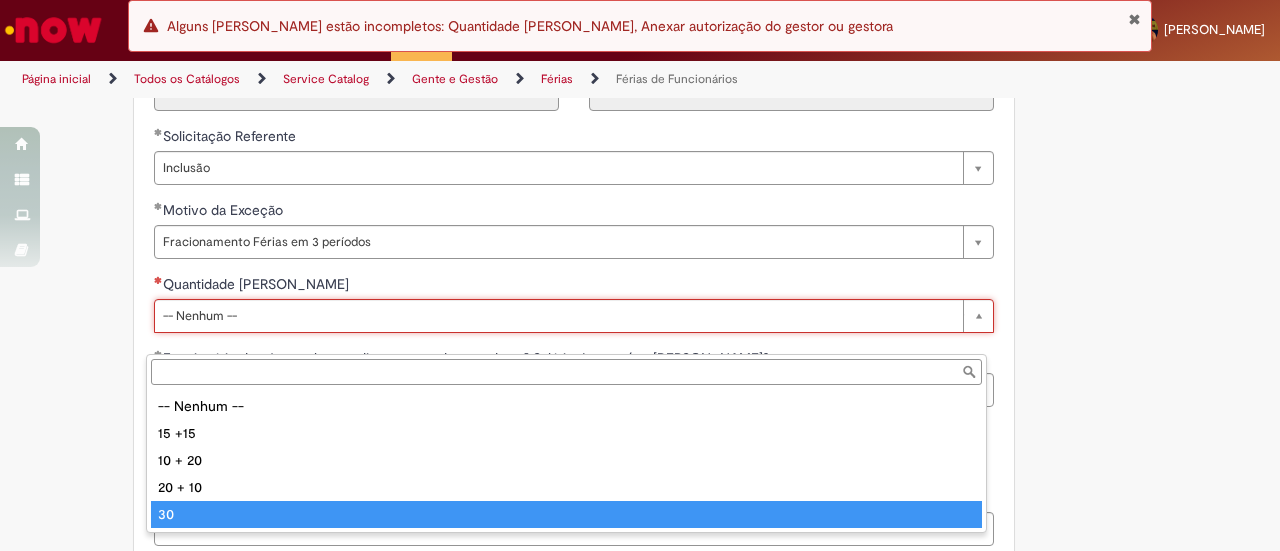 type on "**" 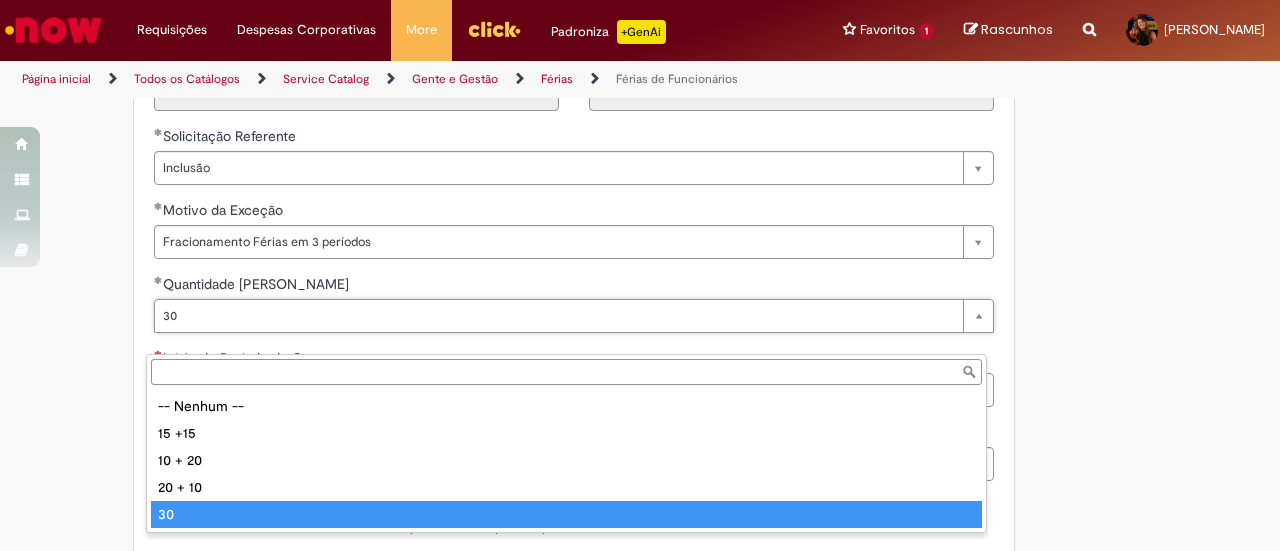 type on "**" 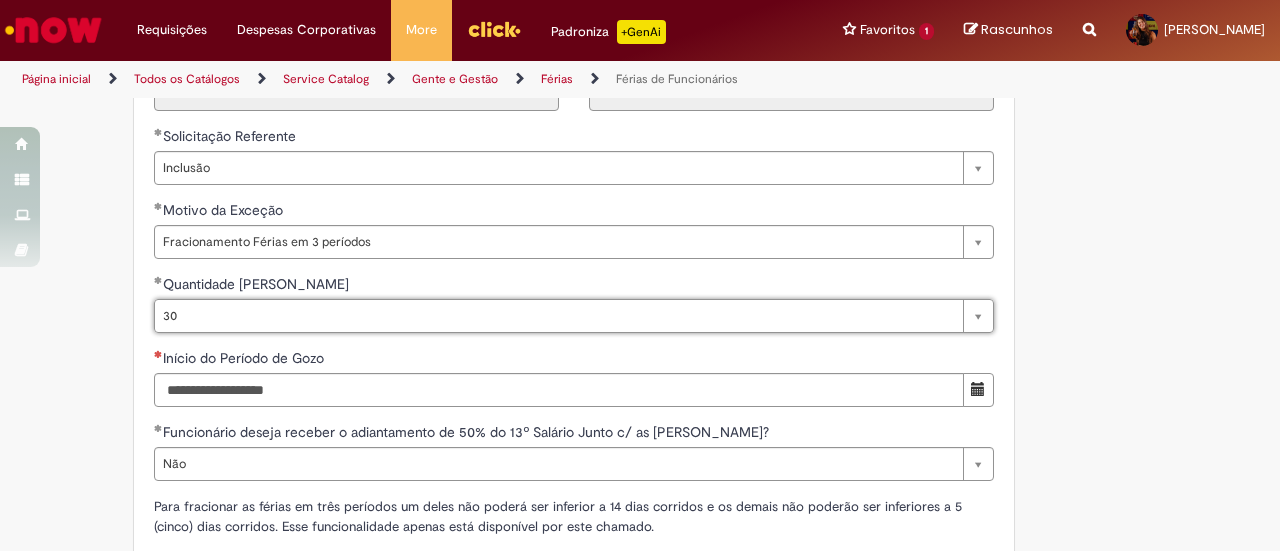 scroll, scrollTop: 0, scrollLeft: 0, axis: both 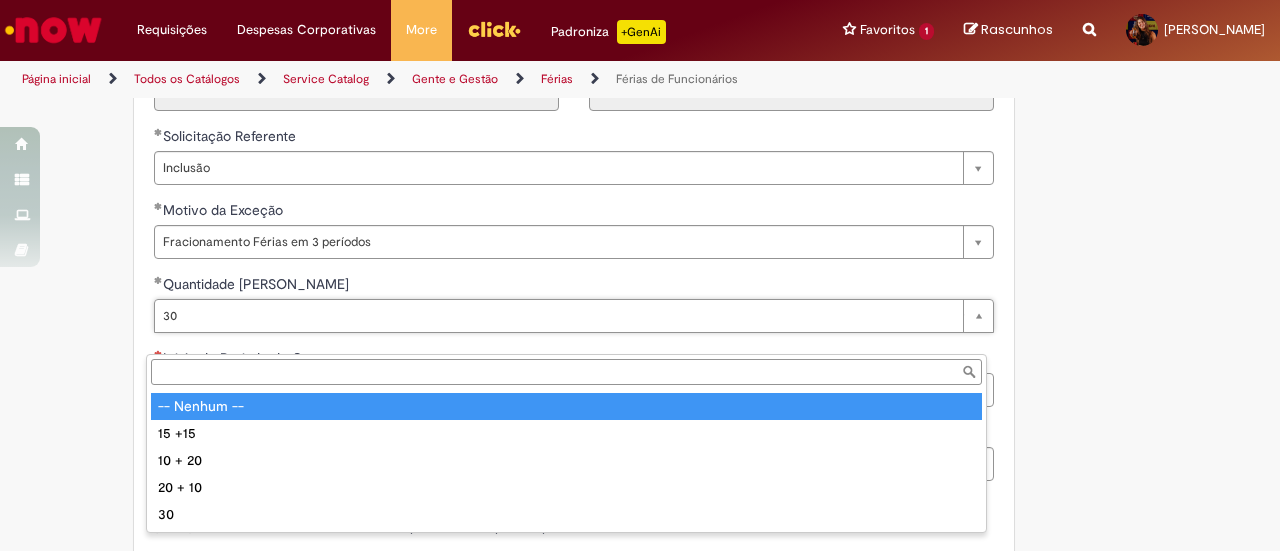 type on "**********" 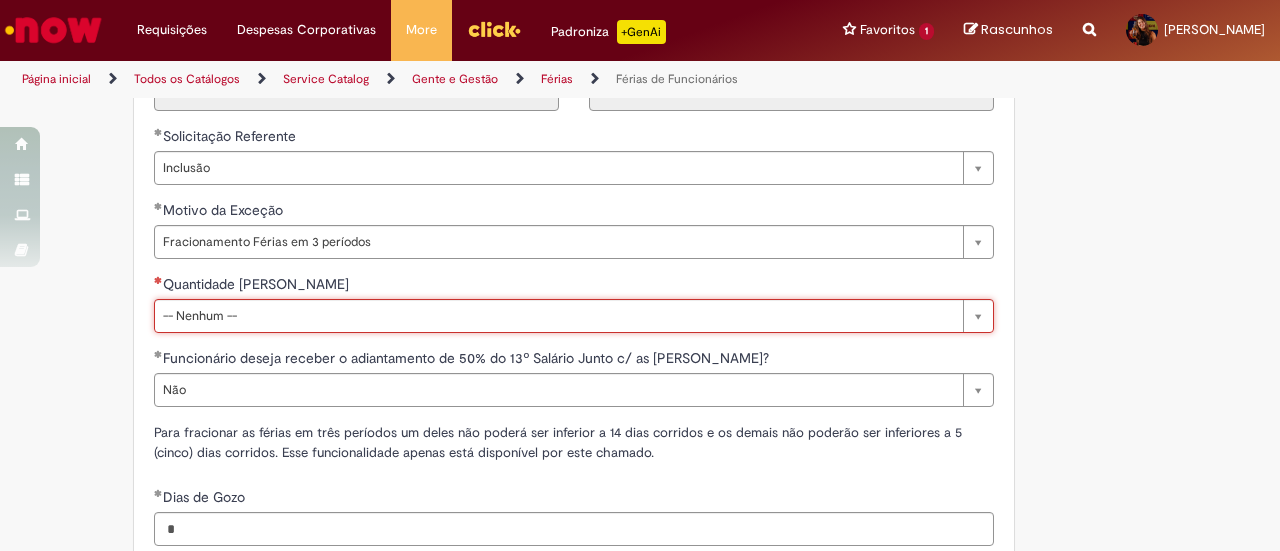 scroll, scrollTop: 0, scrollLeft: 14, axis: horizontal 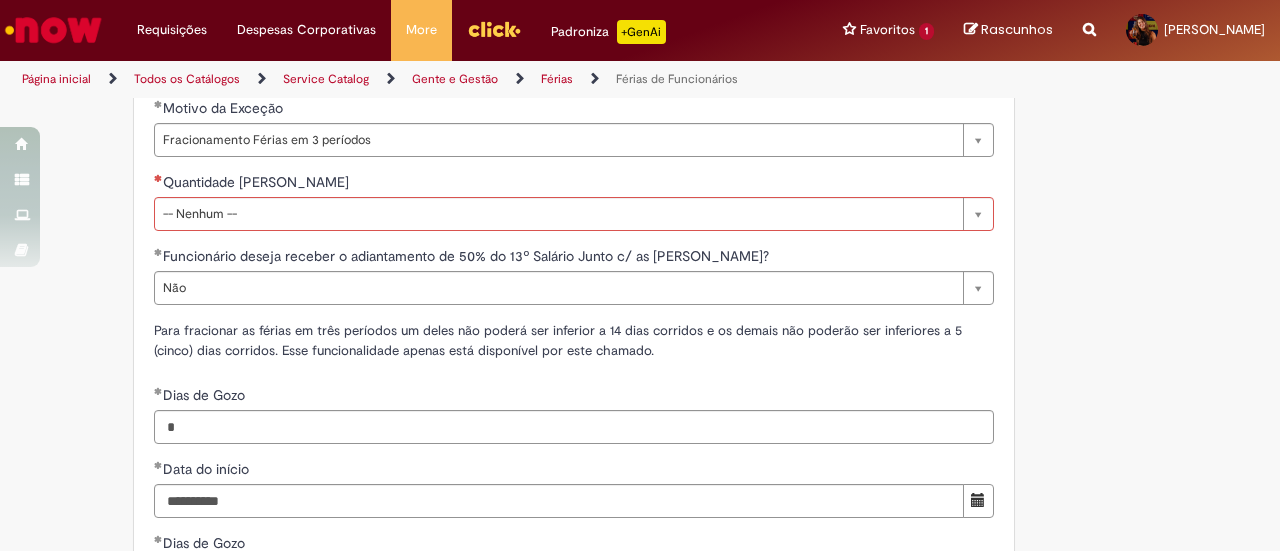 click at bounding box center [158, 178] 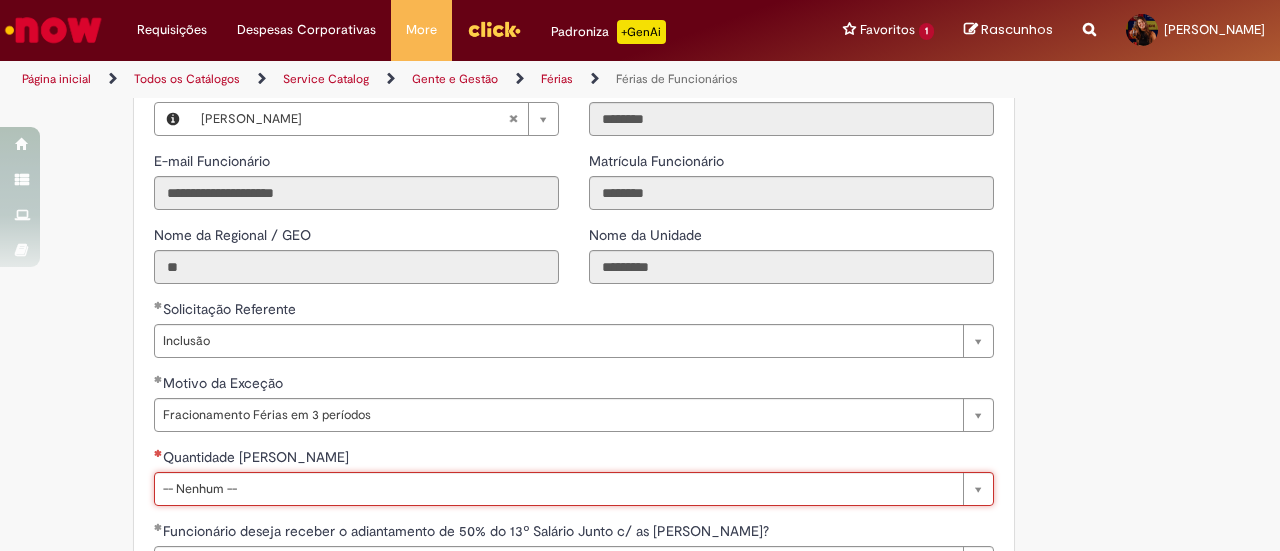 scroll, scrollTop: 0, scrollLeft: 82, axis: horizontal 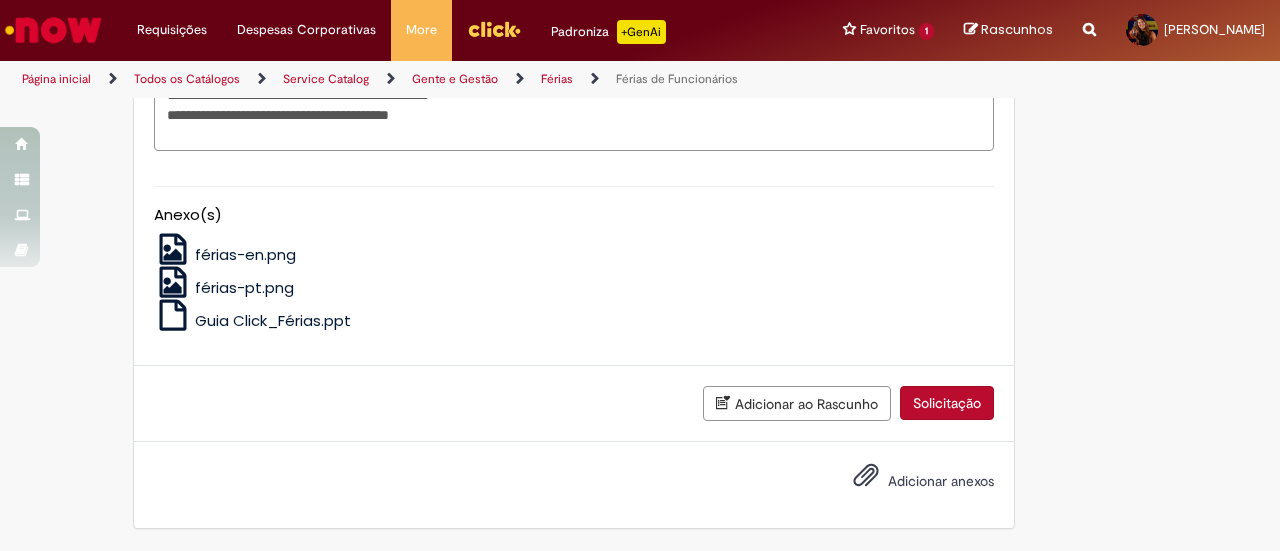 click on "Solicitação" at bounding box center (947, 403) 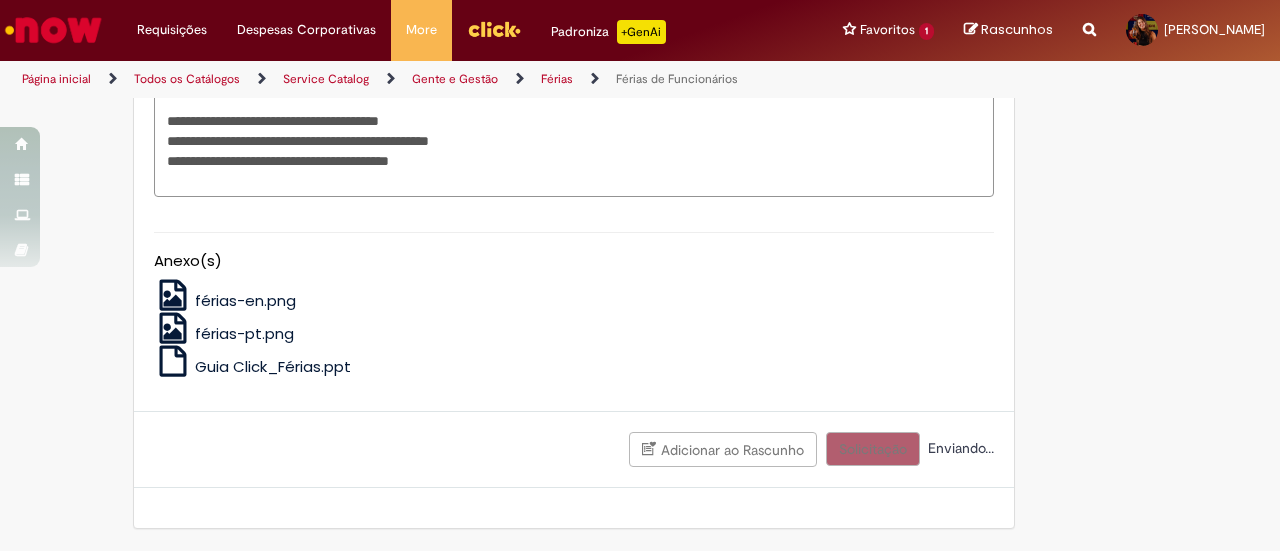 scroll, scrollTop: 1654, scrollLeft: 0, axis: vertical 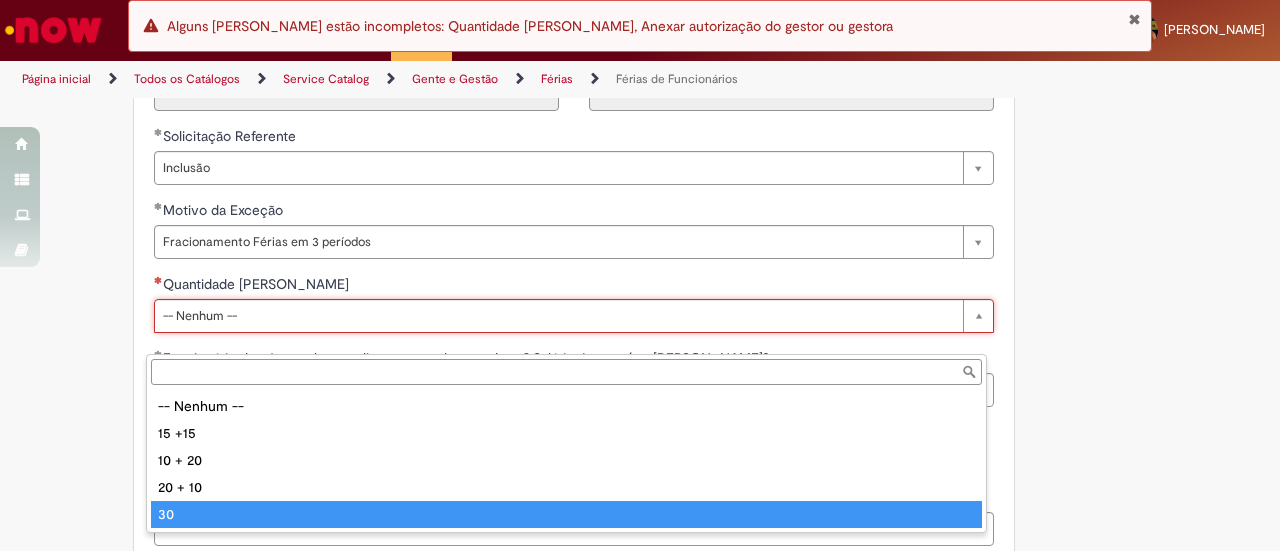 type on "**" 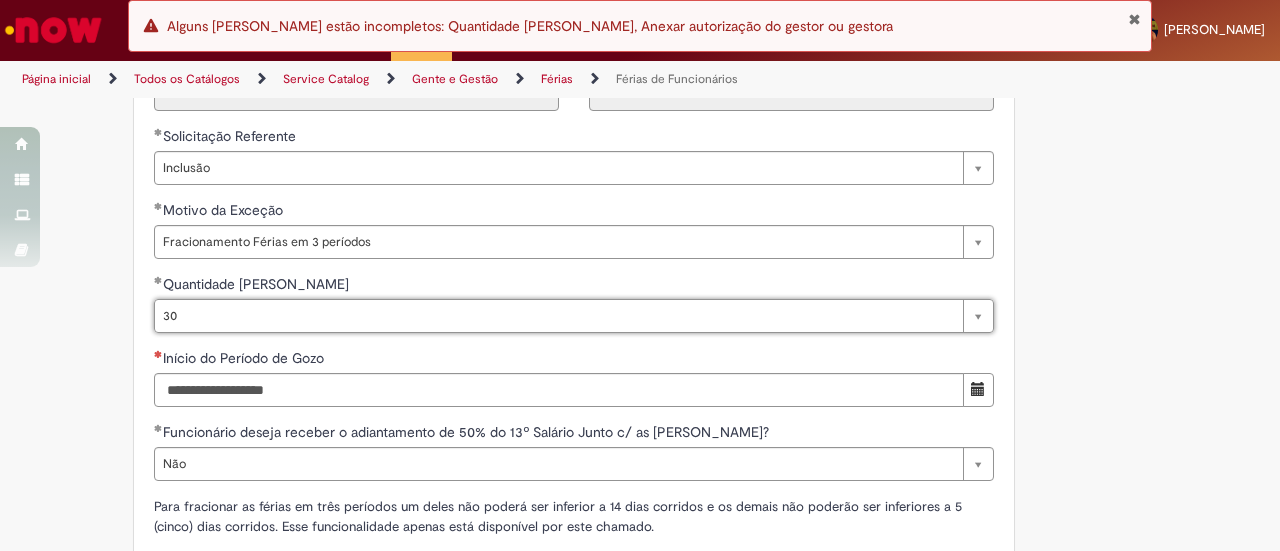 scroll, scrollTop: 0, scrollLeft: 14, axis: horizontal 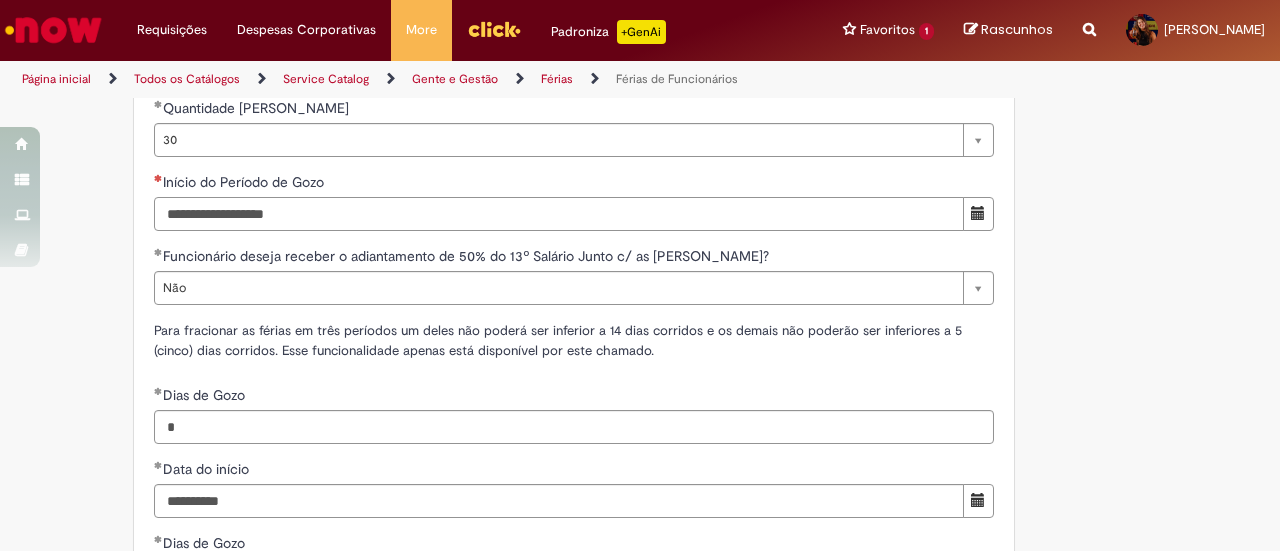 click on "Início do Período de Gozo" at bounding box center (559, 214) 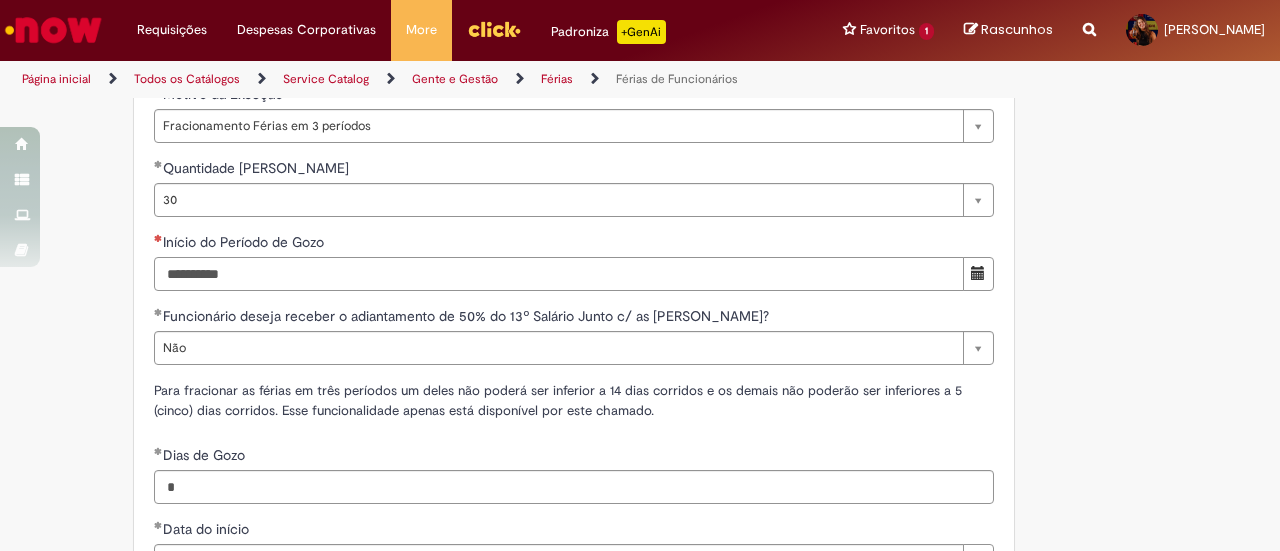 scroll, scrollTop: 1744, scrollLeft: 0, axis: vertical 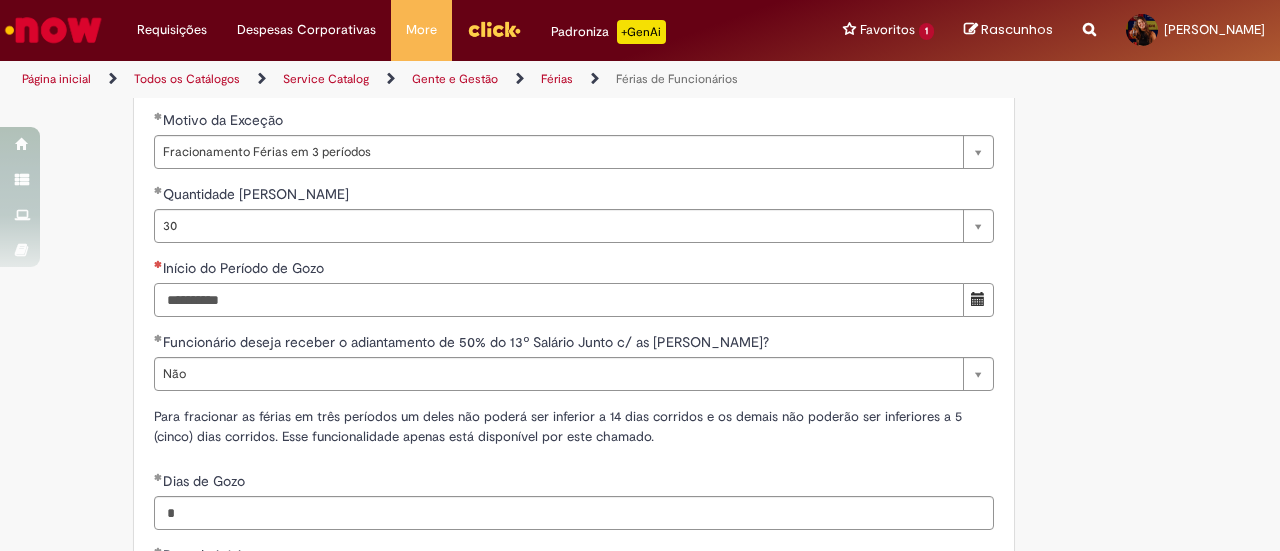 type on "**********" 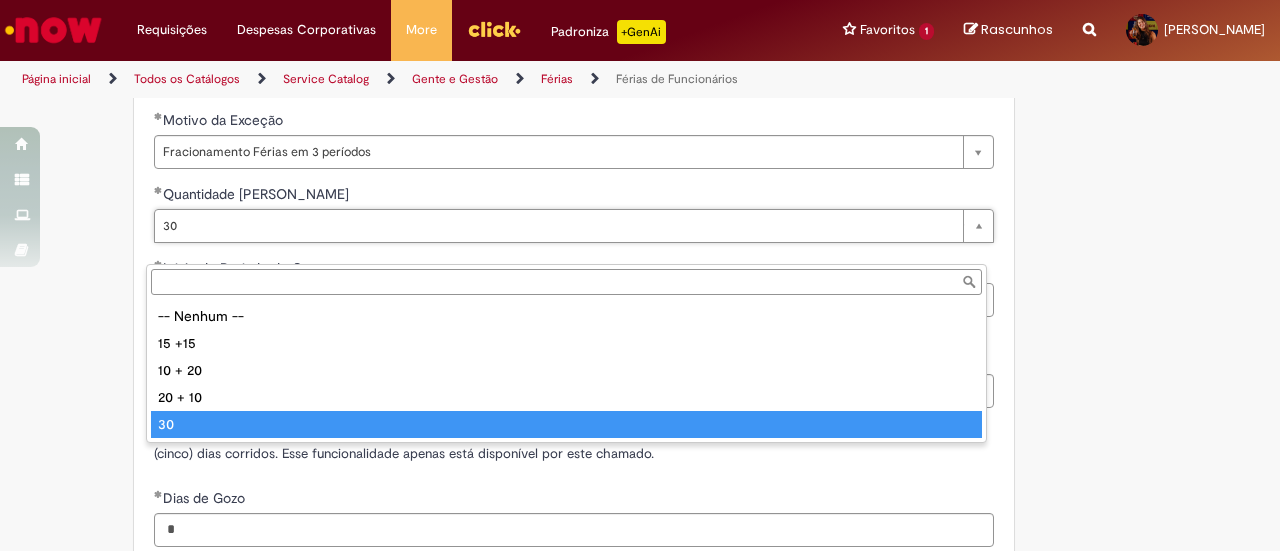 type on "**" 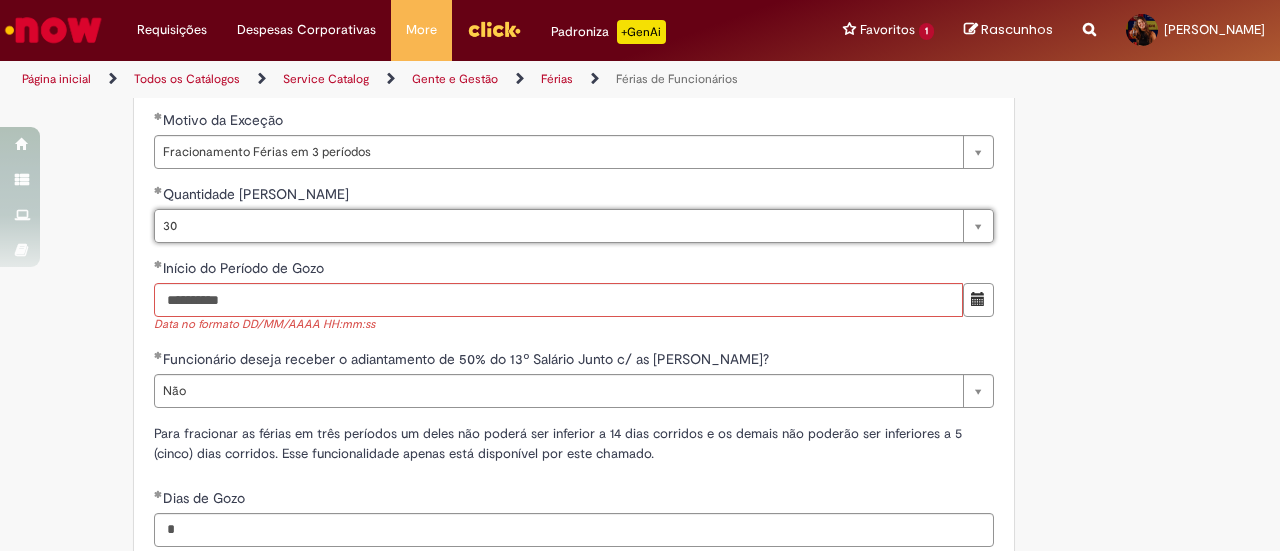 scroll, scrollTop: 0, scrollLeft: 14, axis: horizontal 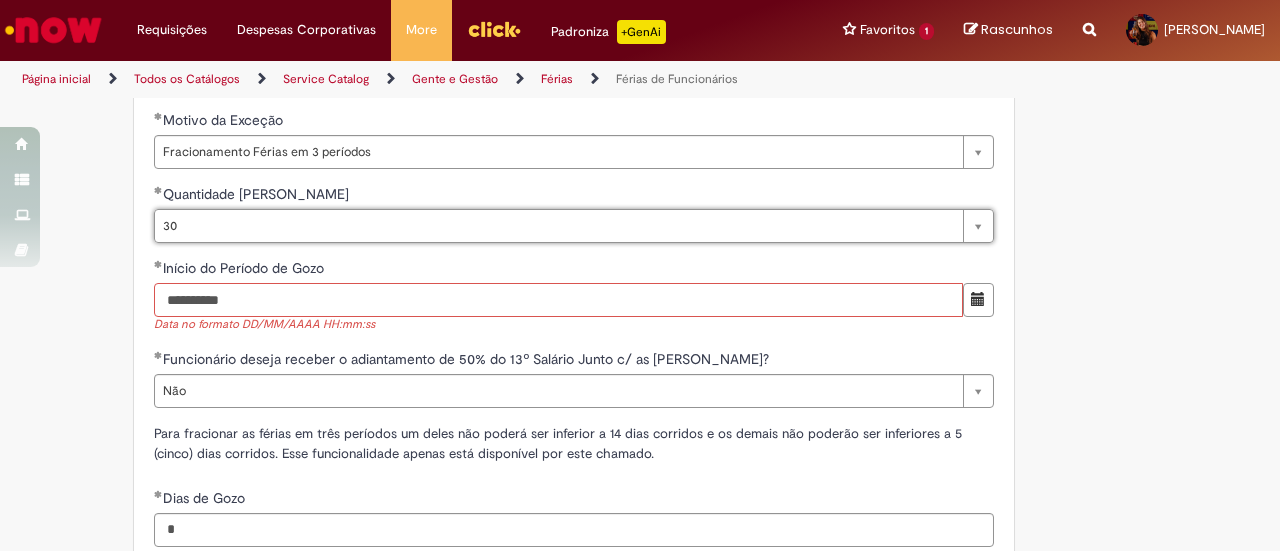 click on "**********" at bounding box center [558, 300] 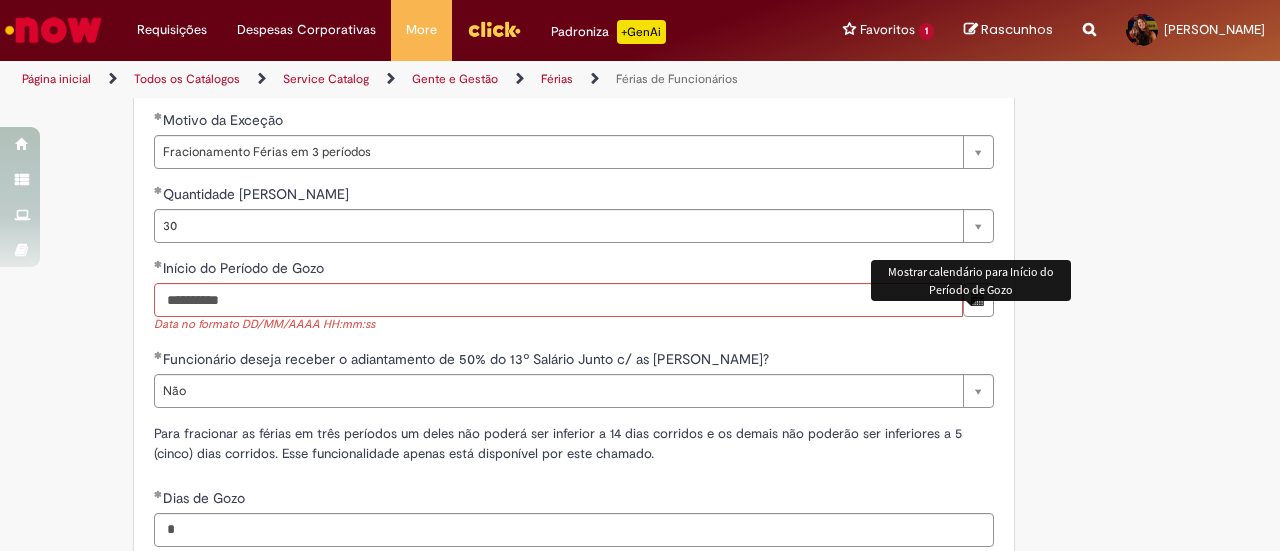 click at bounding box center [978, 299] 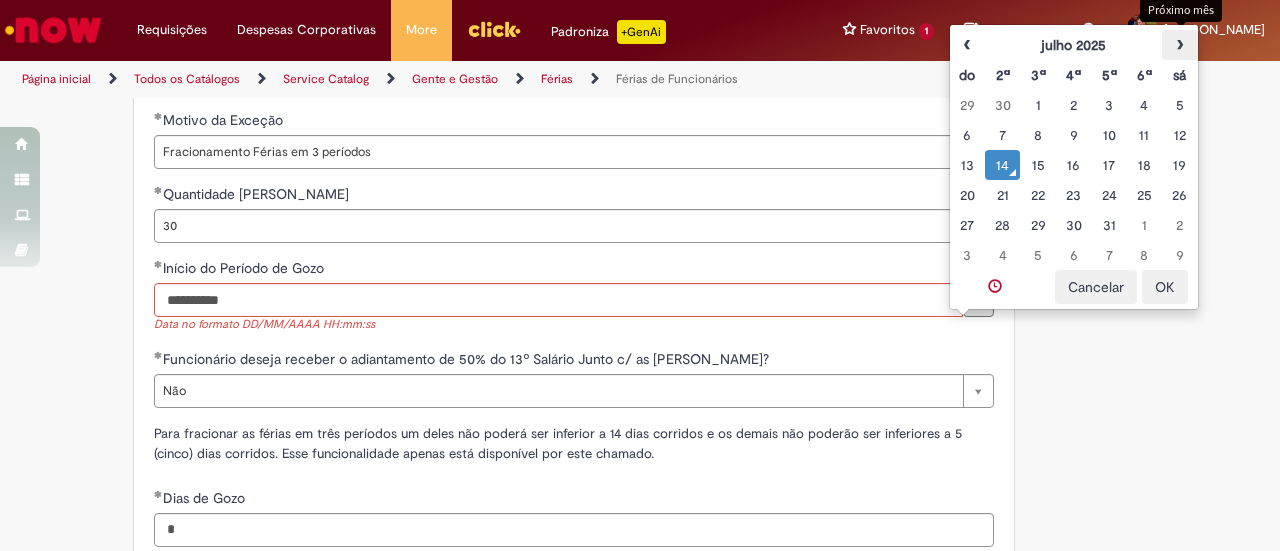 click on "›" at bounding box center [1179, 45] 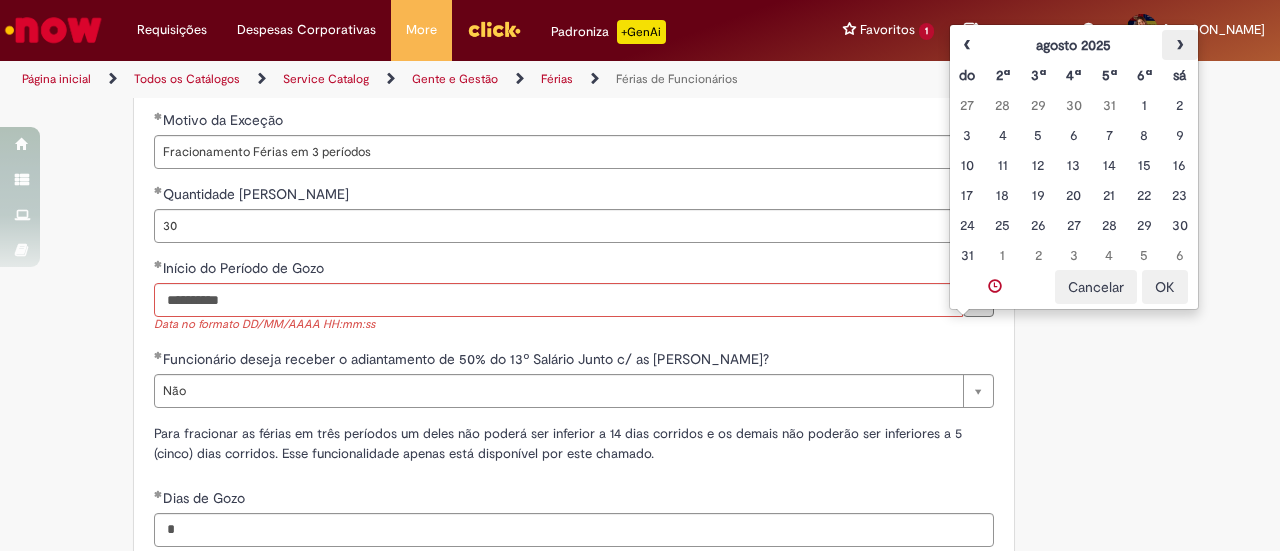 click on "›" at bounding box center [1179, 45] 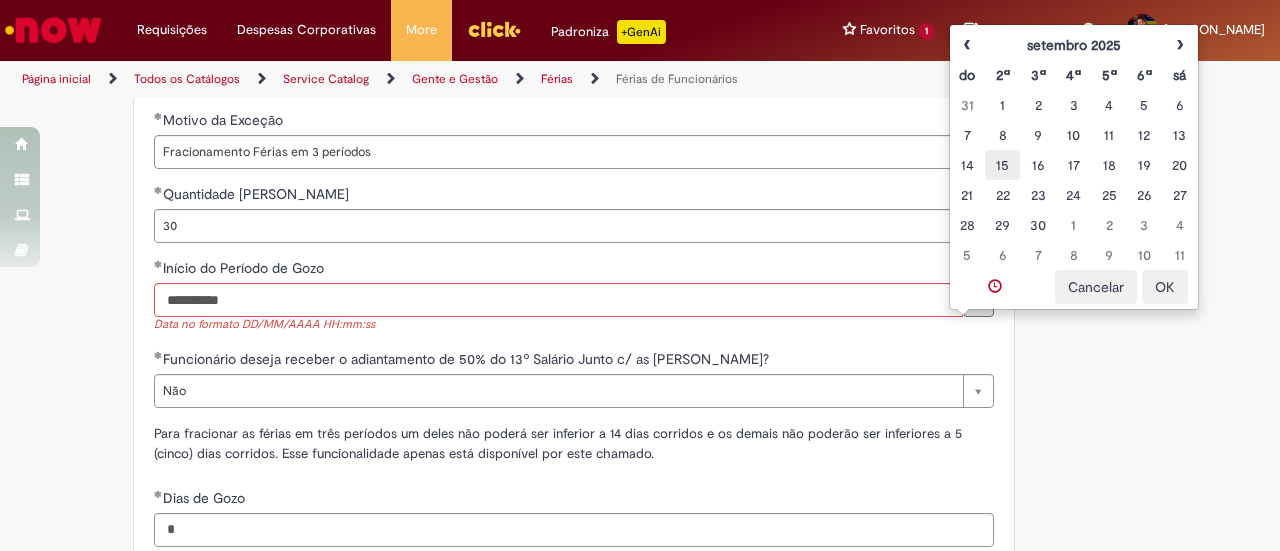 click on "15" at bounding box center (1002, 165) 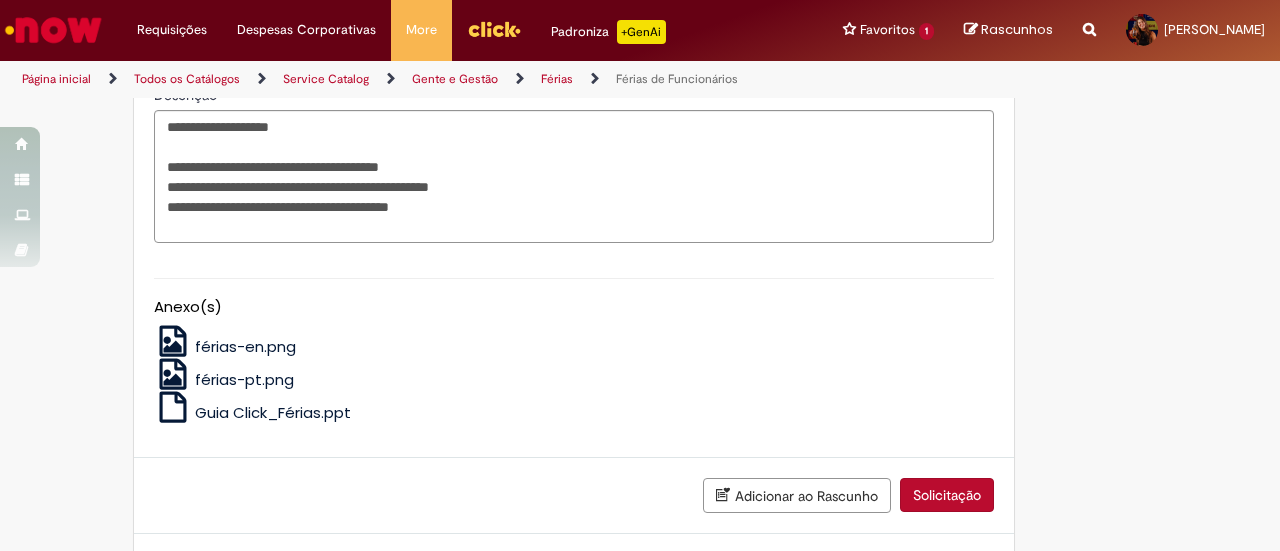 scroll, scrollTop: 2896, scrollLeft: 0, axis: vertical 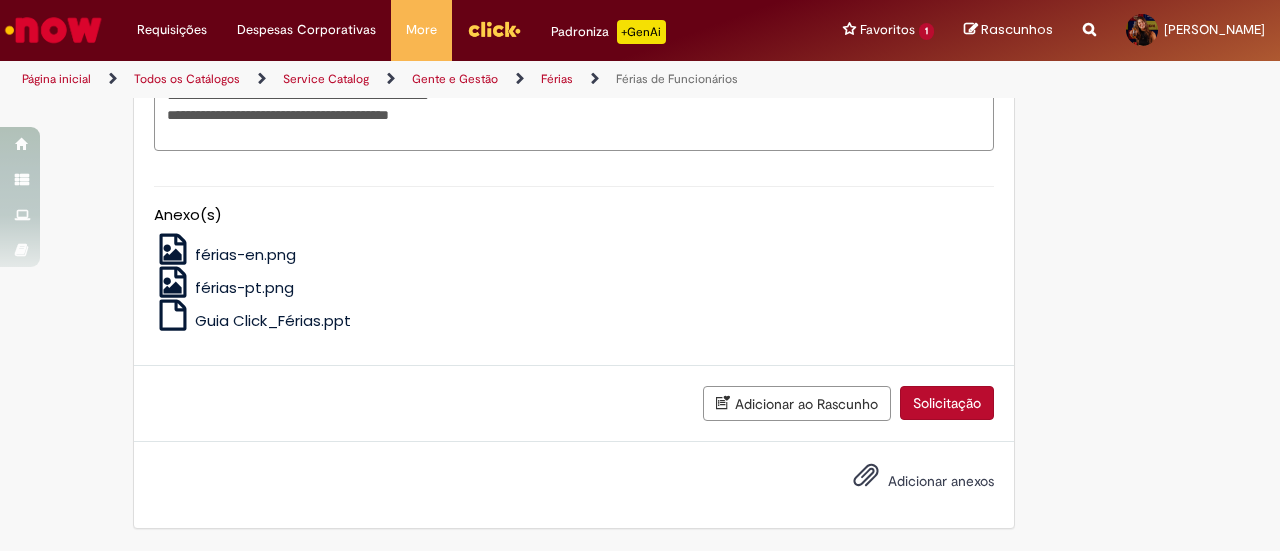 click on "Solicitação" at bounding box center [947, 403] 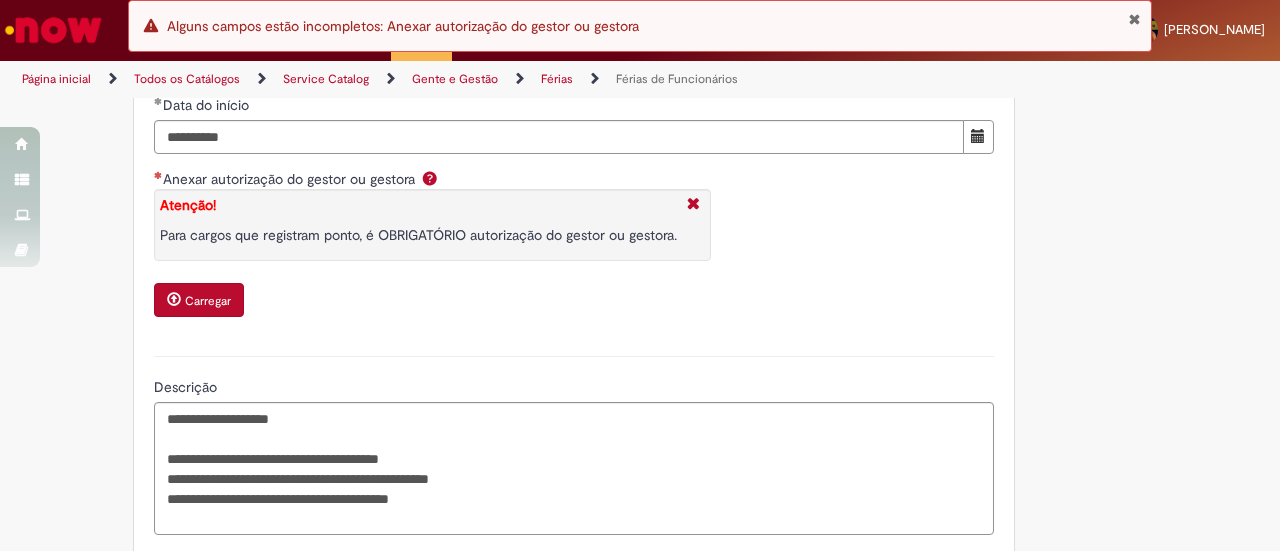 scroll, scrollTop: 2672, scrollLeft: 0, axis: vertical 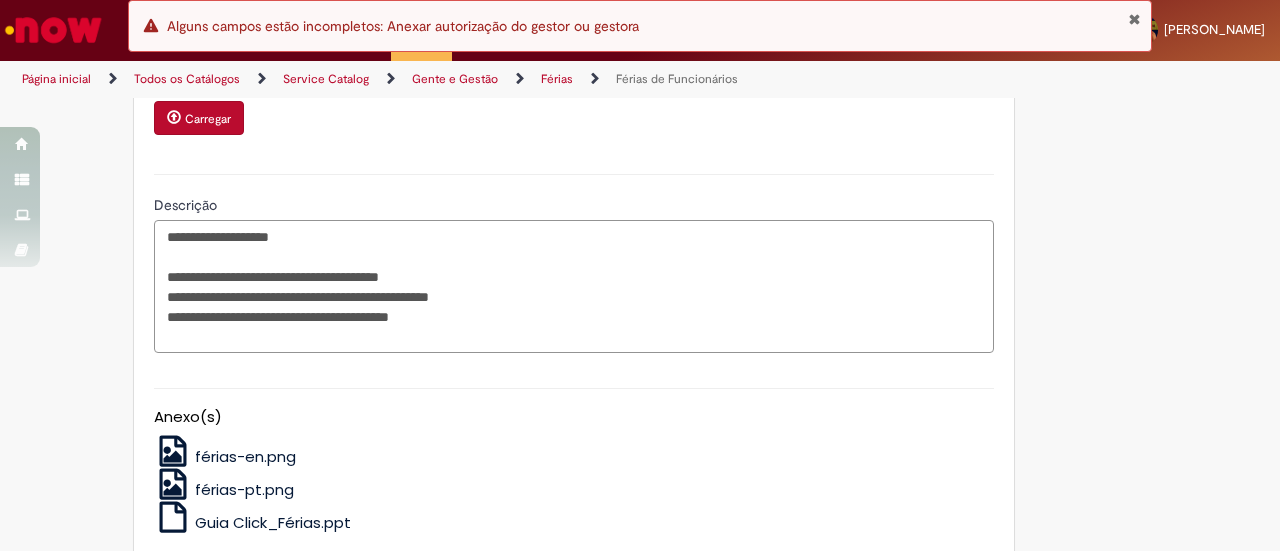 click on "**********" at bounding box center [574, 286] 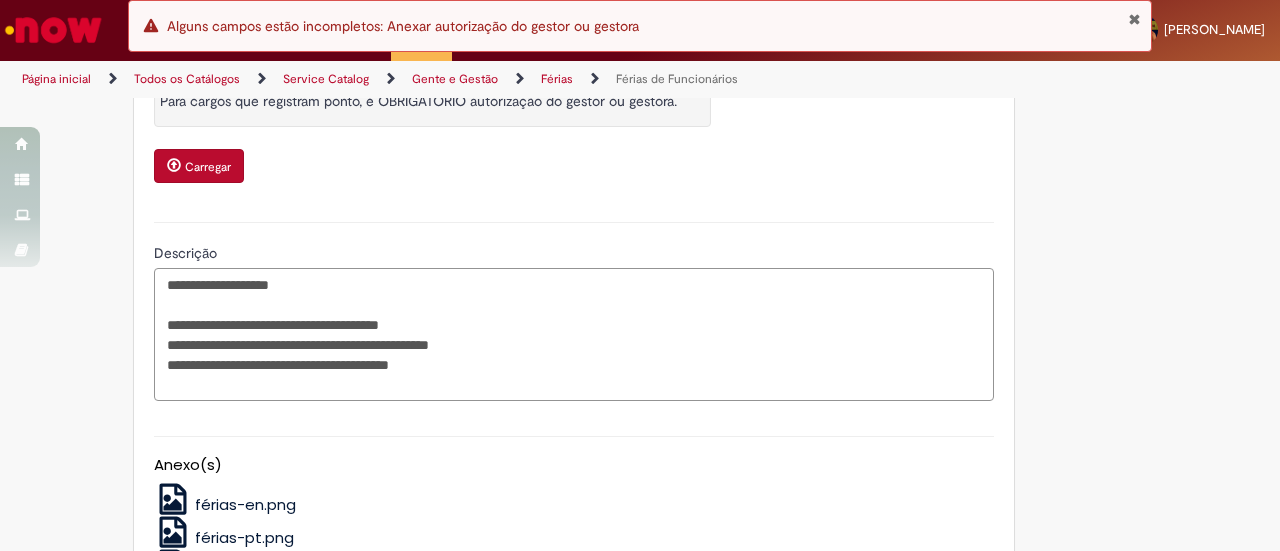 scroll, scrollTop: 2623, scrollLeft: 0, axis: vertical 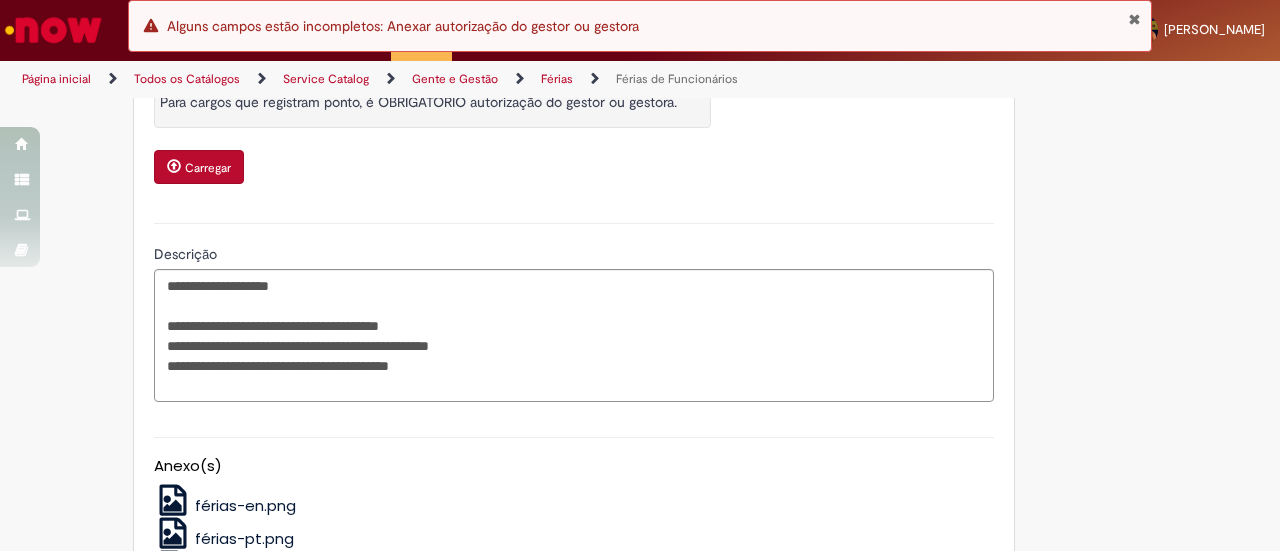 click on "**********" at bounding box center (574, 310) 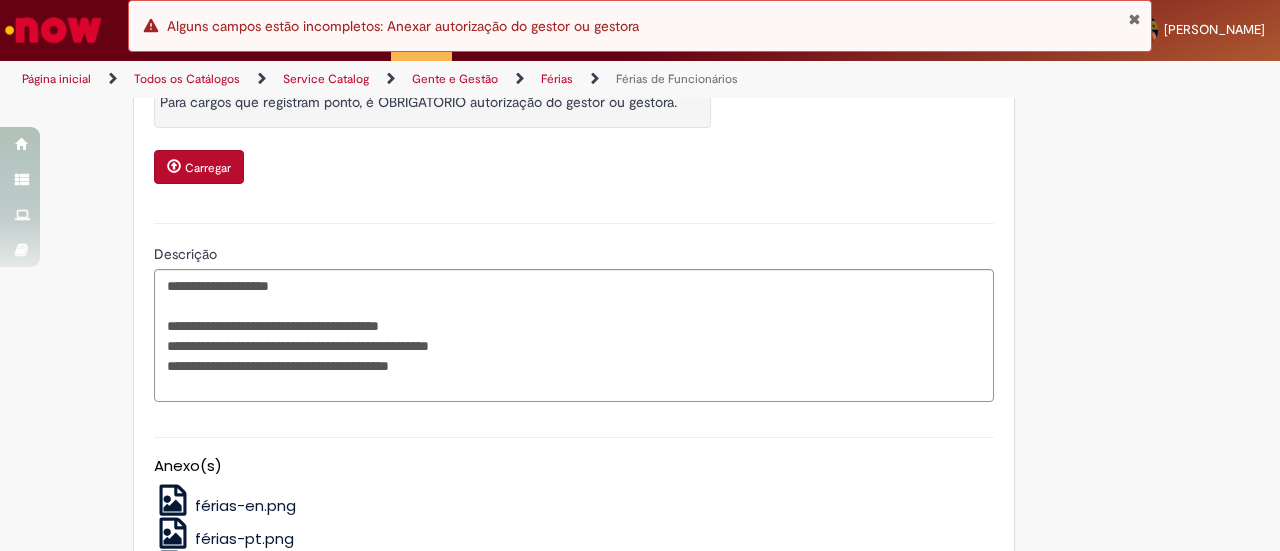 click on "Carregar" at bounding box center [208, 168] 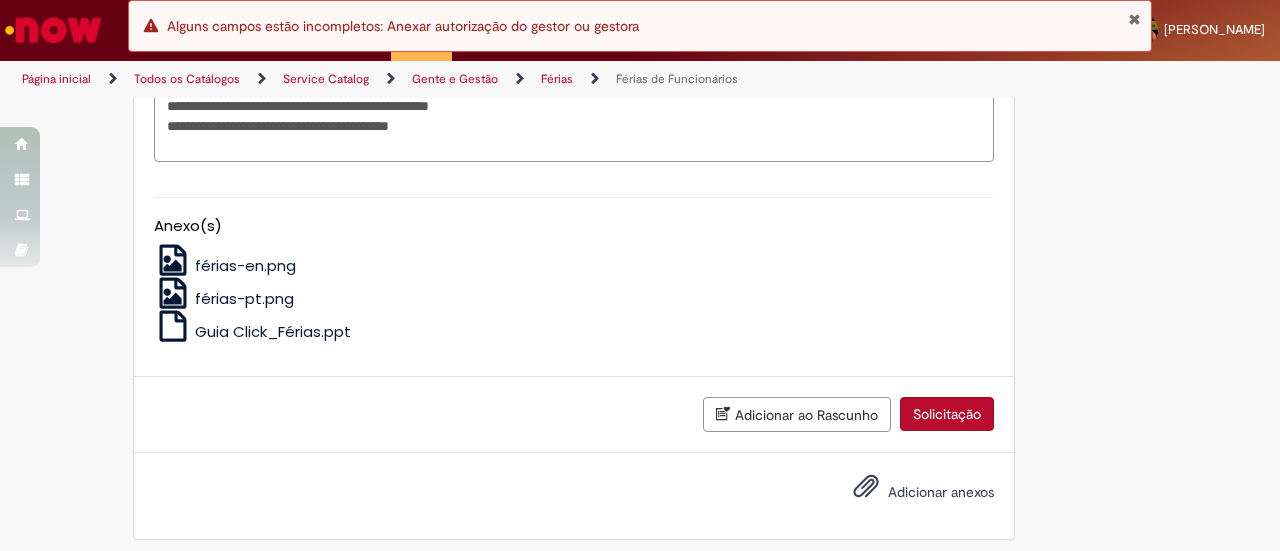 scroll, scrollTop: 2916, scrollLeft: 0, axis: vertical 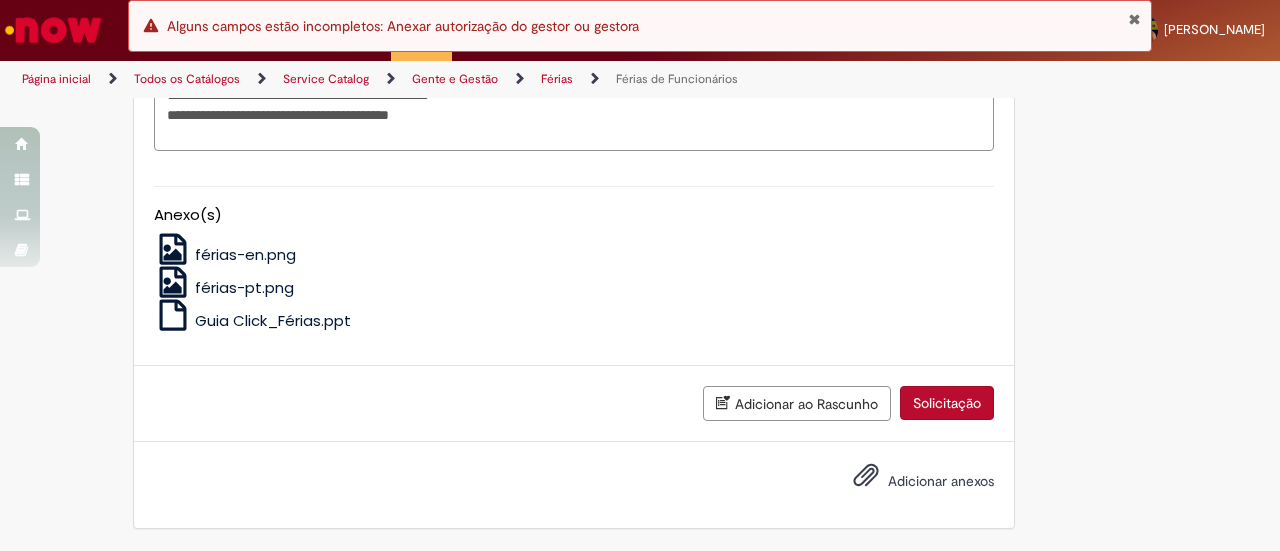 click on "Solicitação" at bounding box center [947, 403] 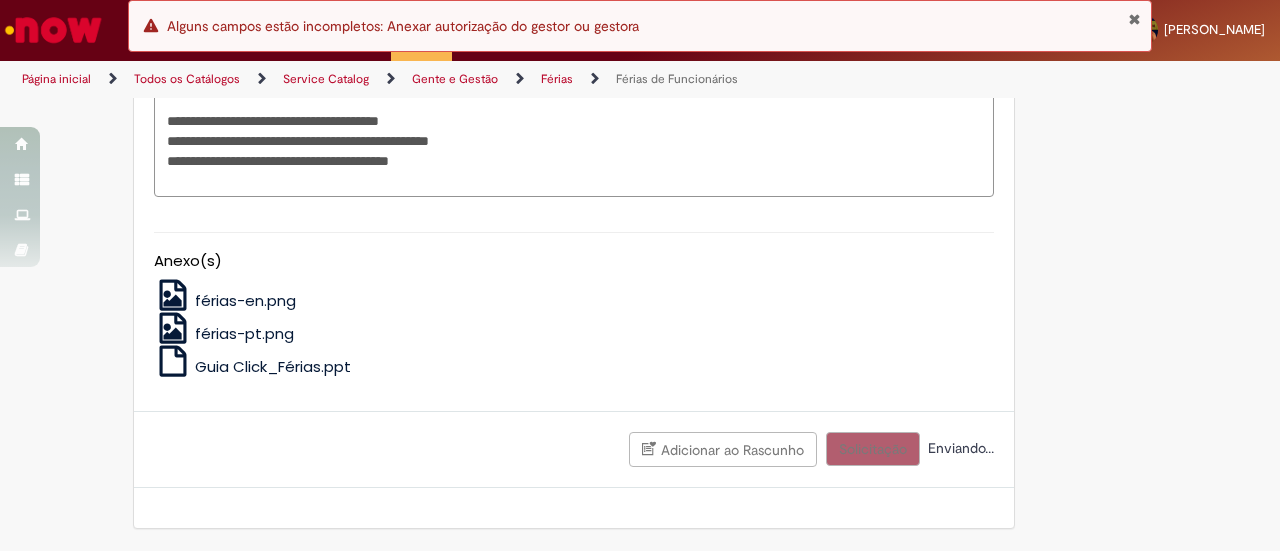 scroll, scrollTop: 2870, scrollLeft: 0, axis: vertical 